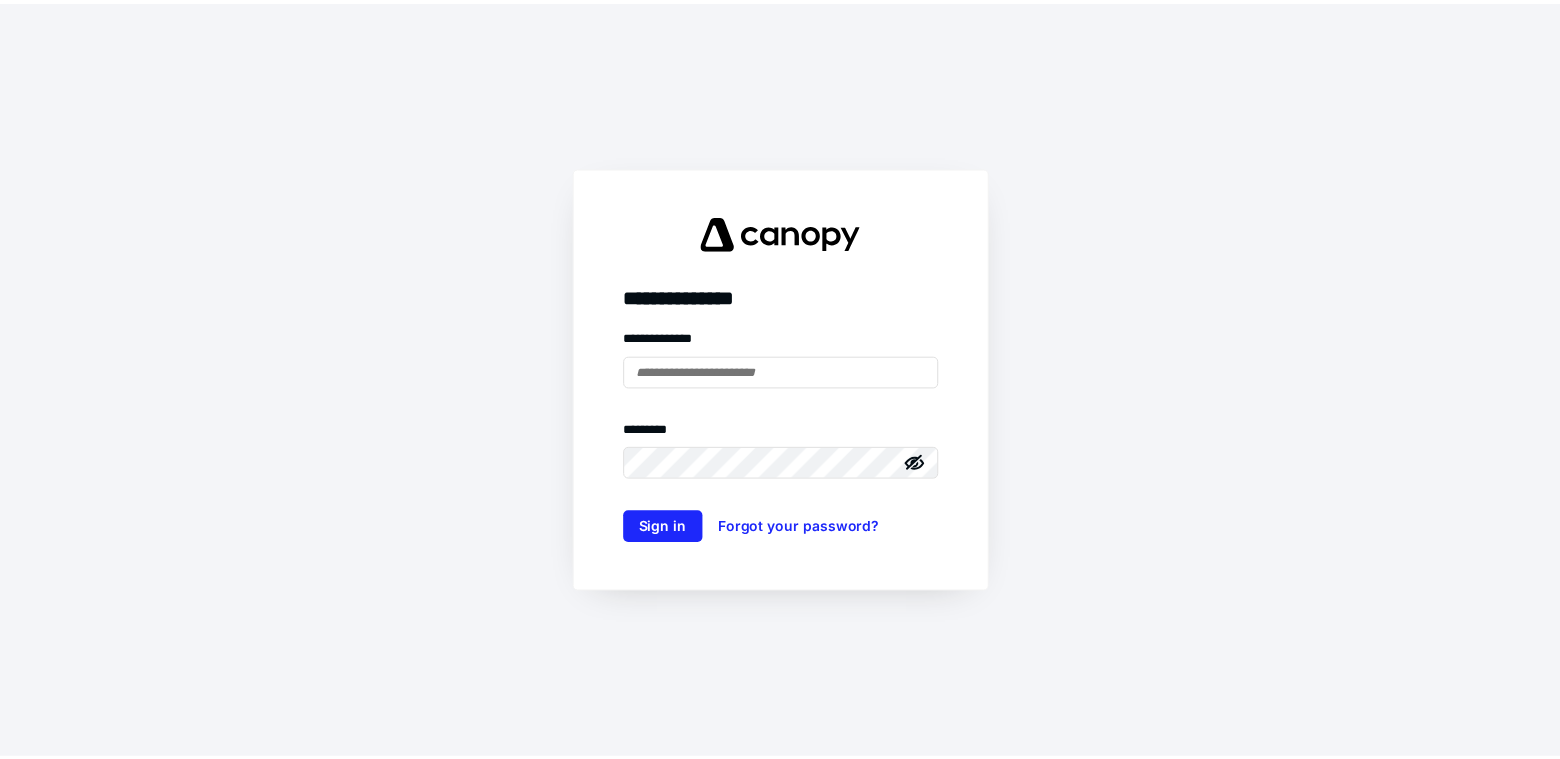 scroll, scrollTop: 0, scrollLeft: 0, axis: both 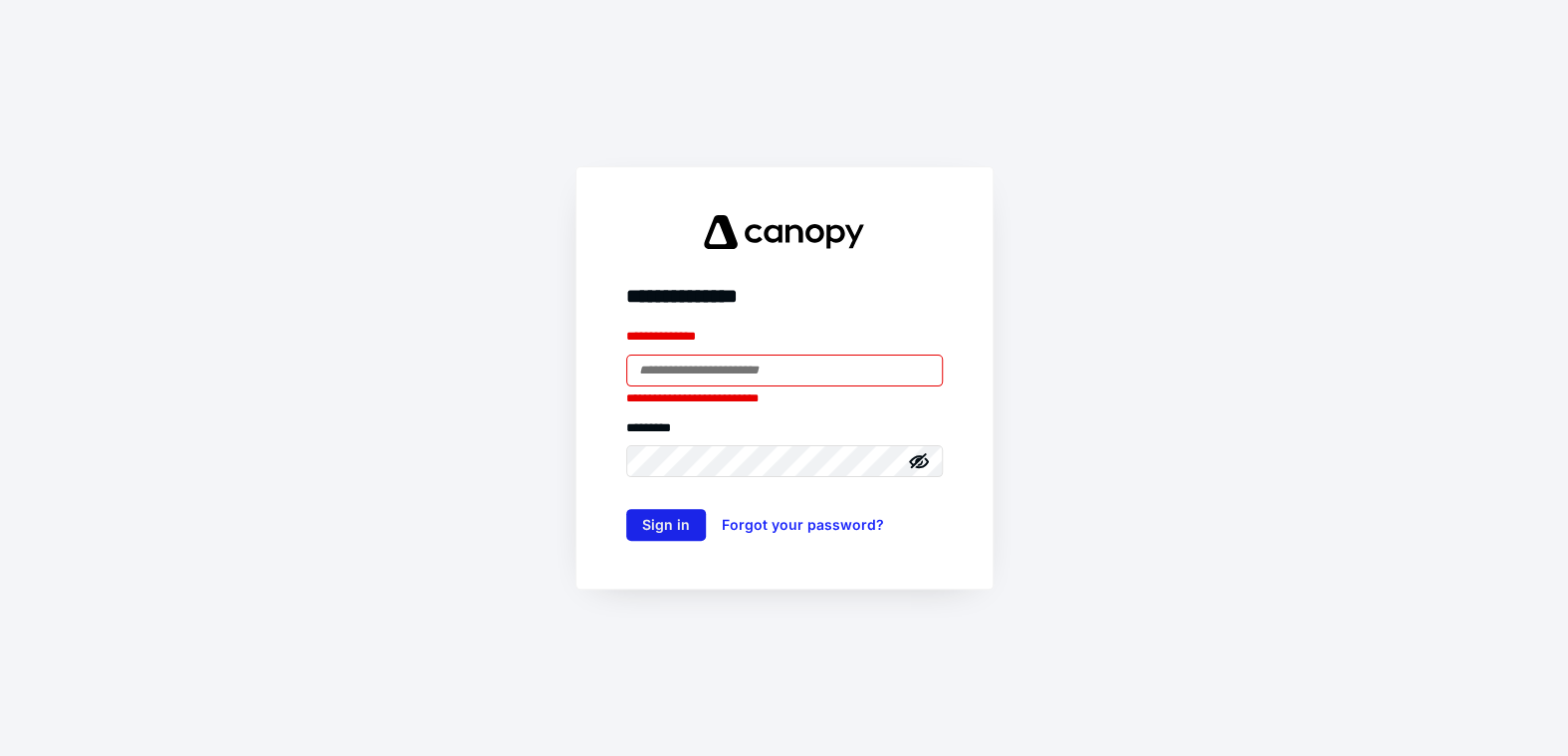 type on "**********" 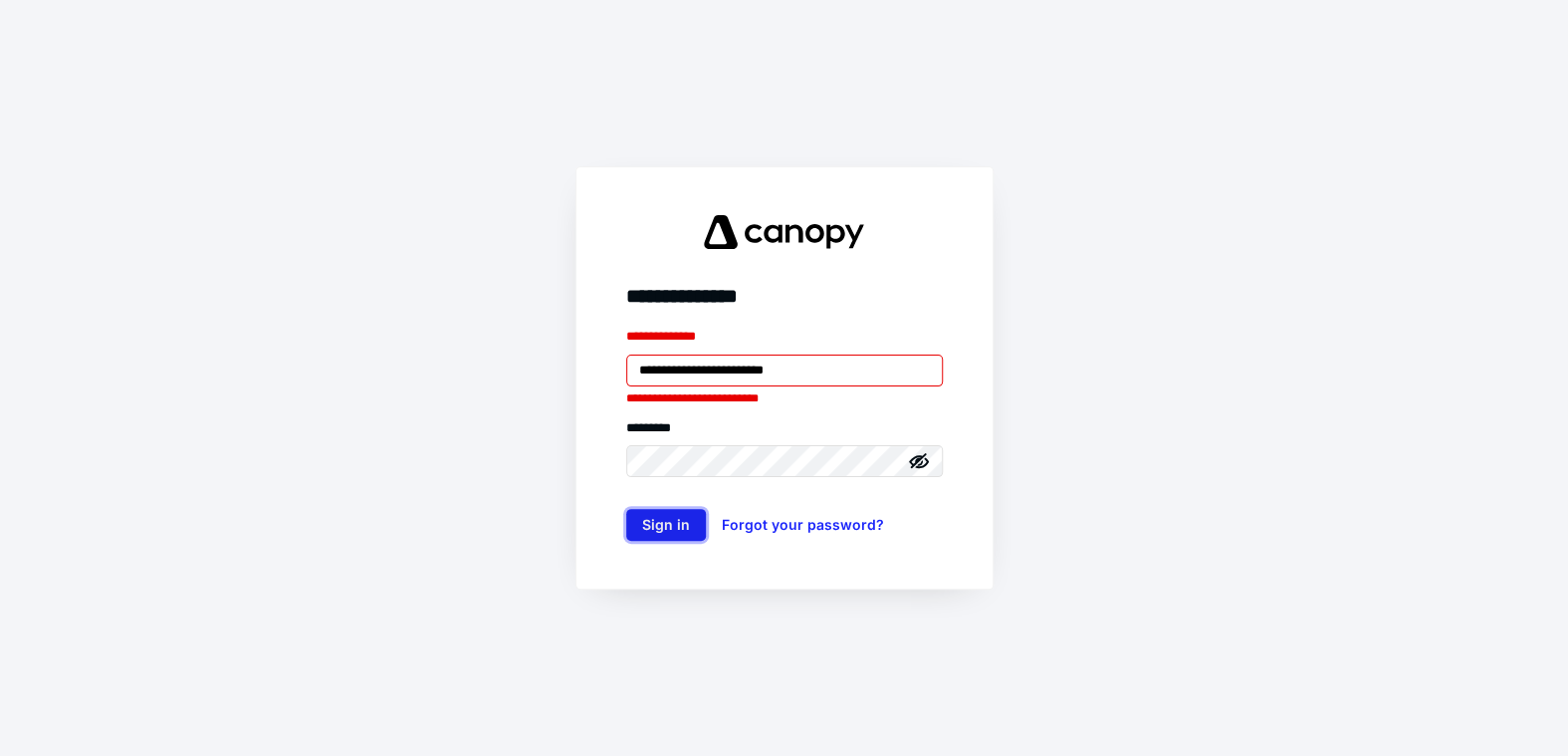 click on "Sign in" at bounding box center (666, 525) 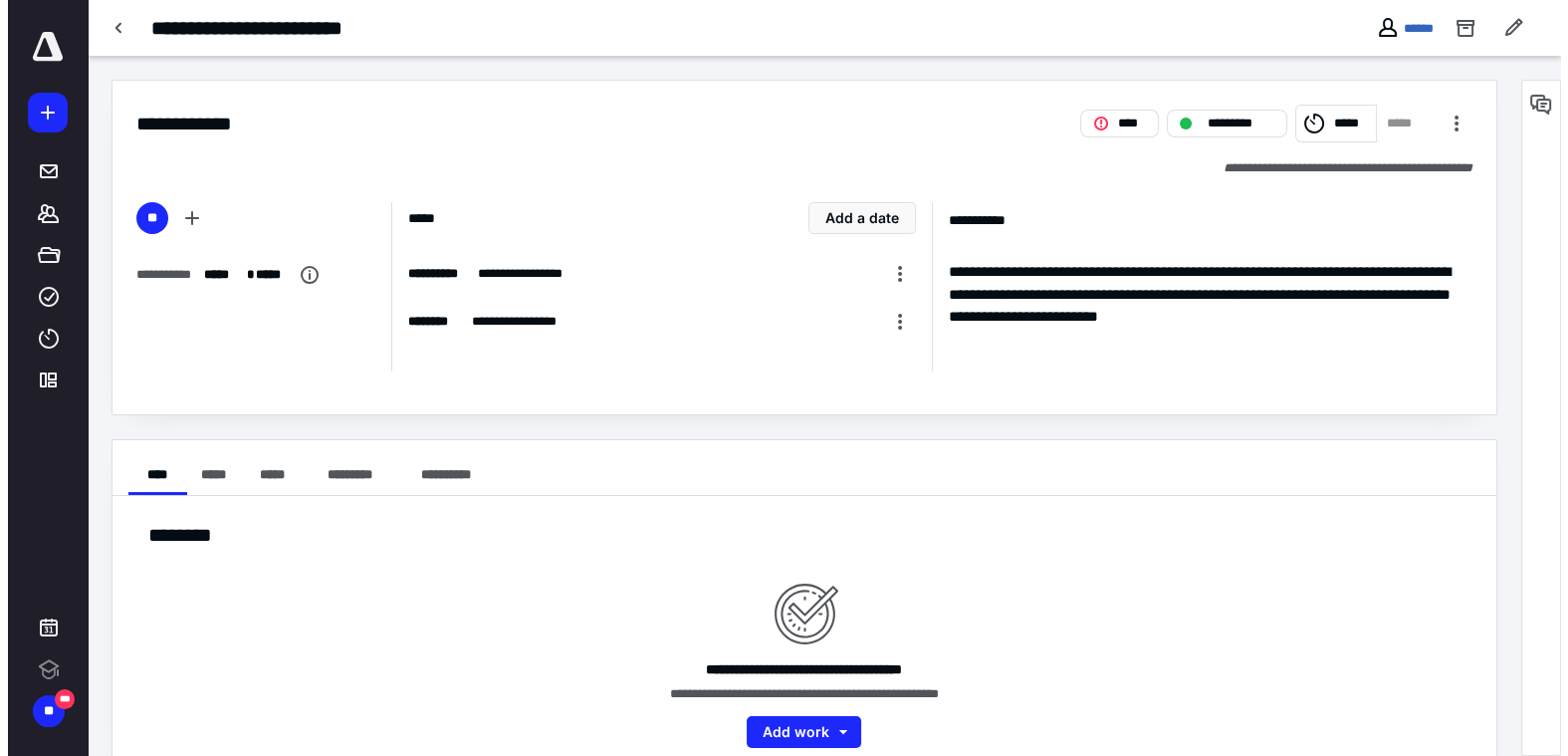 scroll, scrollTop: 0, scrollLeft: 0, axis: both 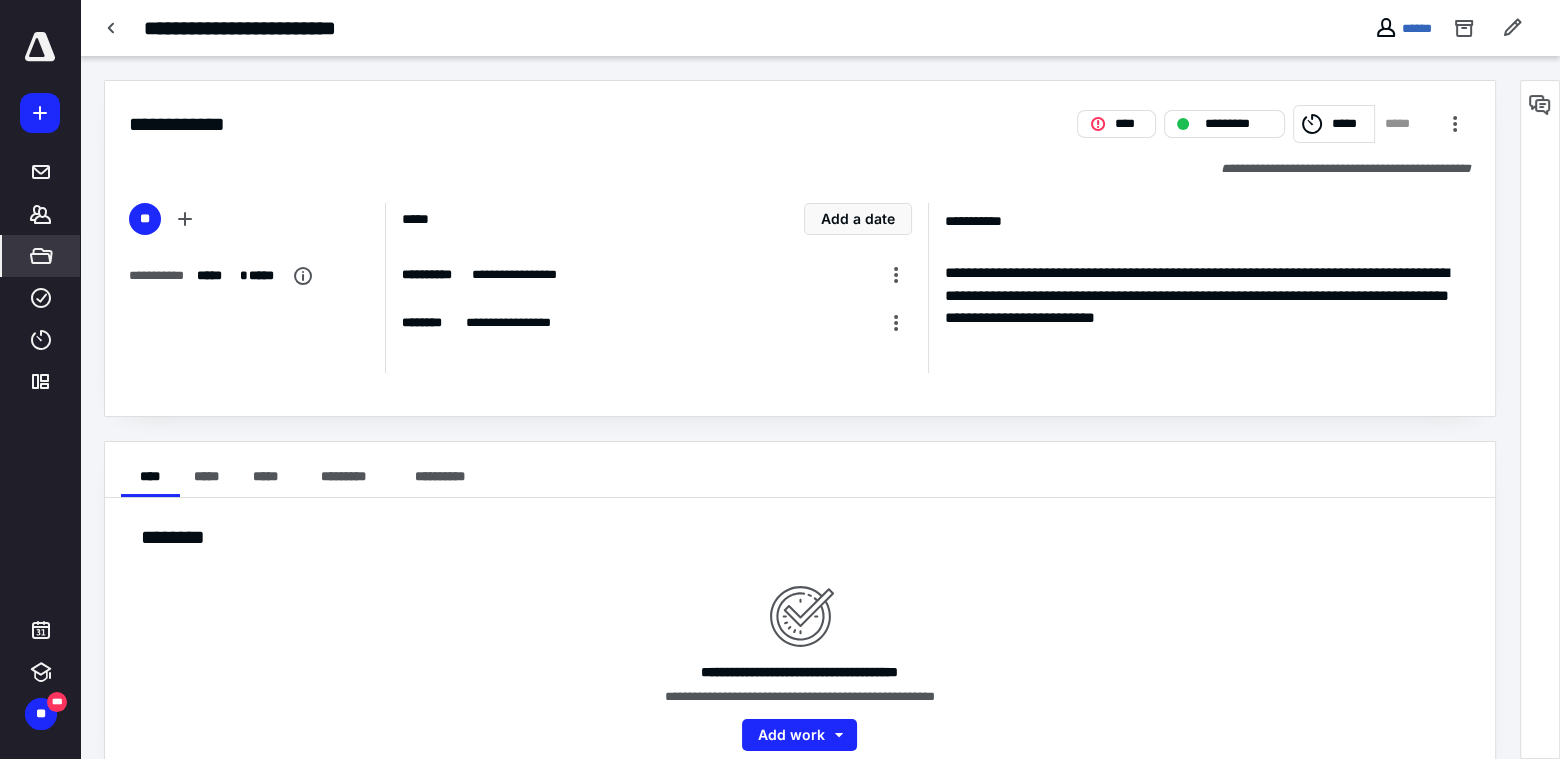click on "*****" at bounding box center [41, 256] 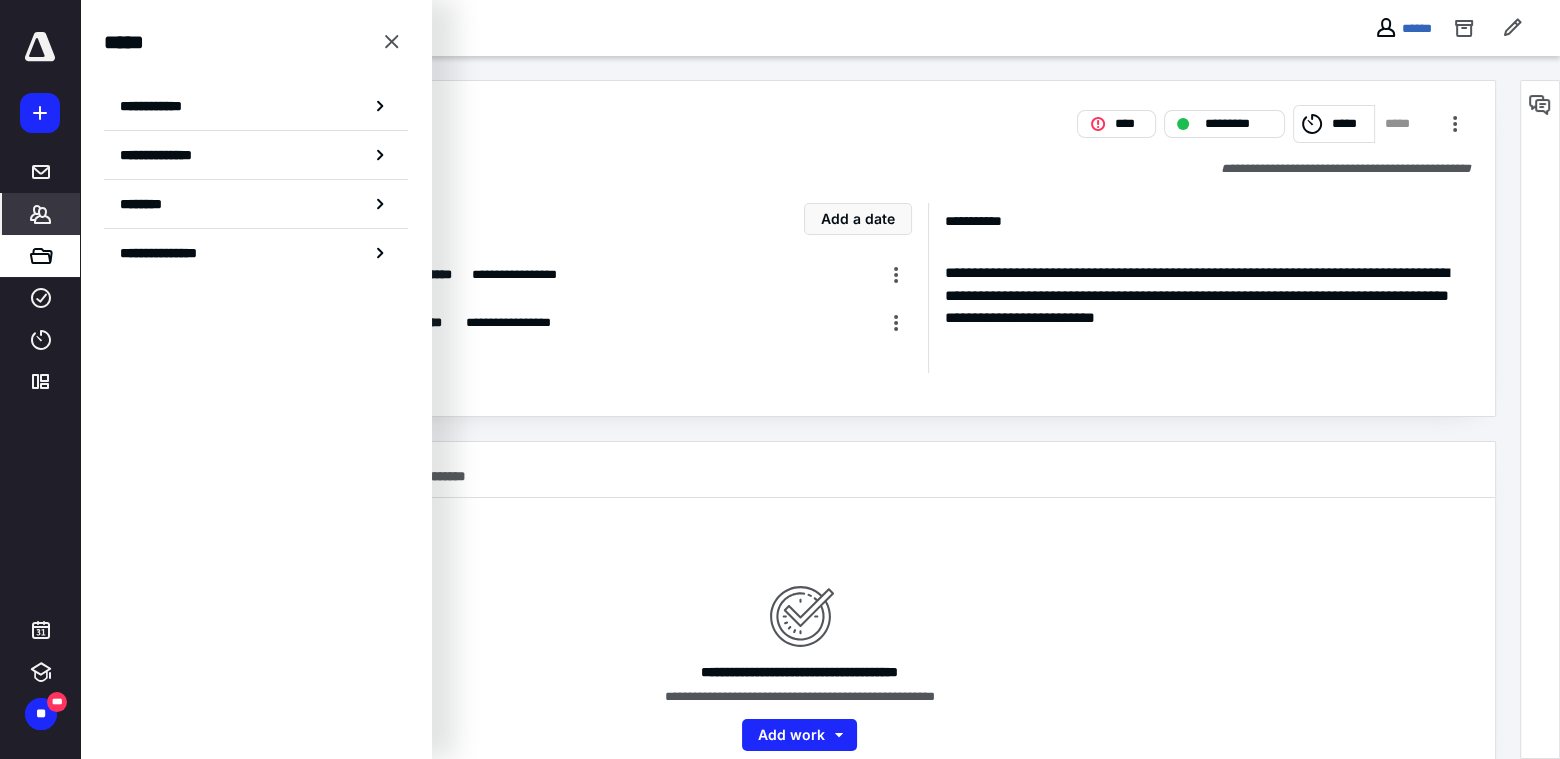 click 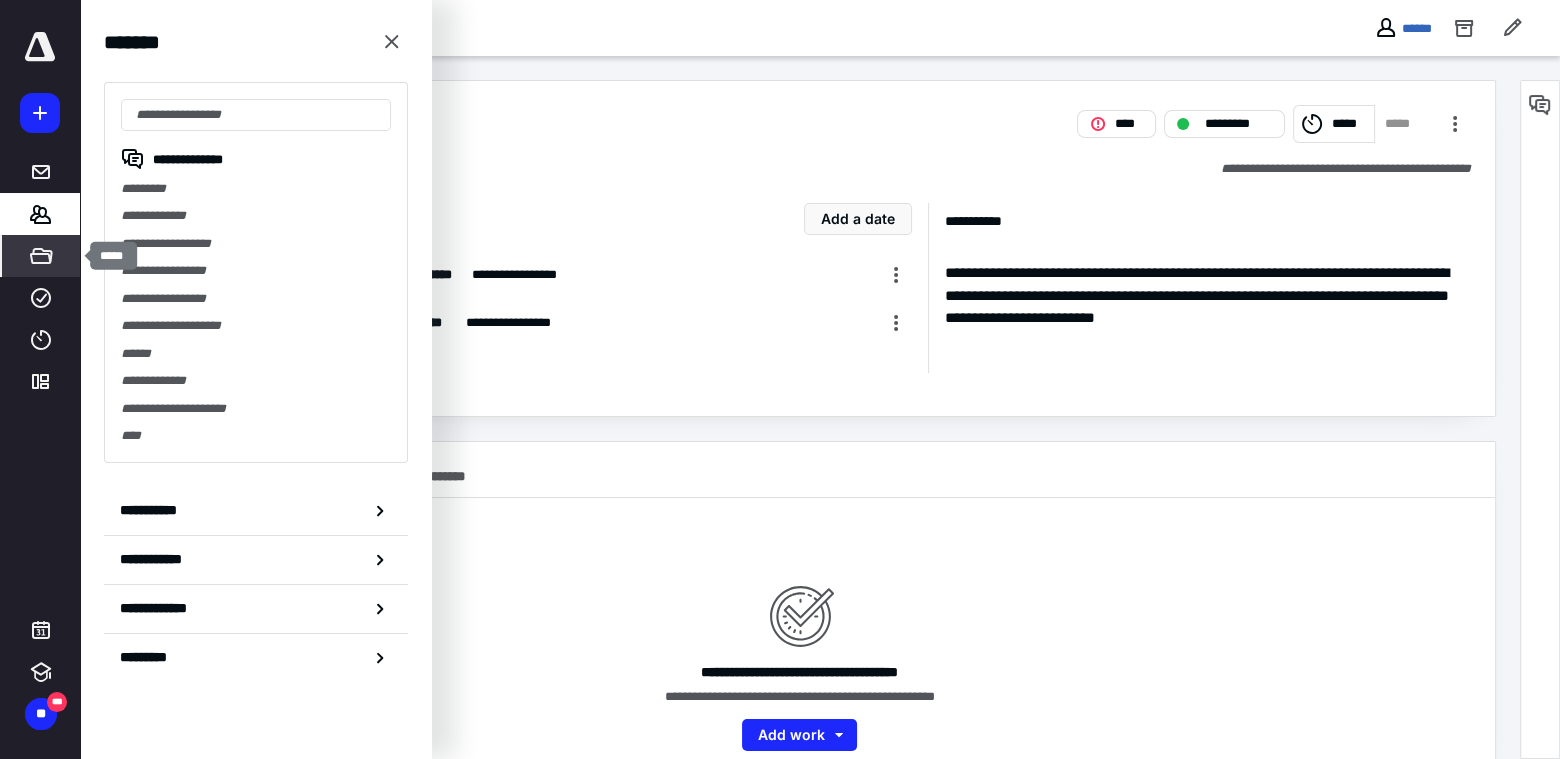 click 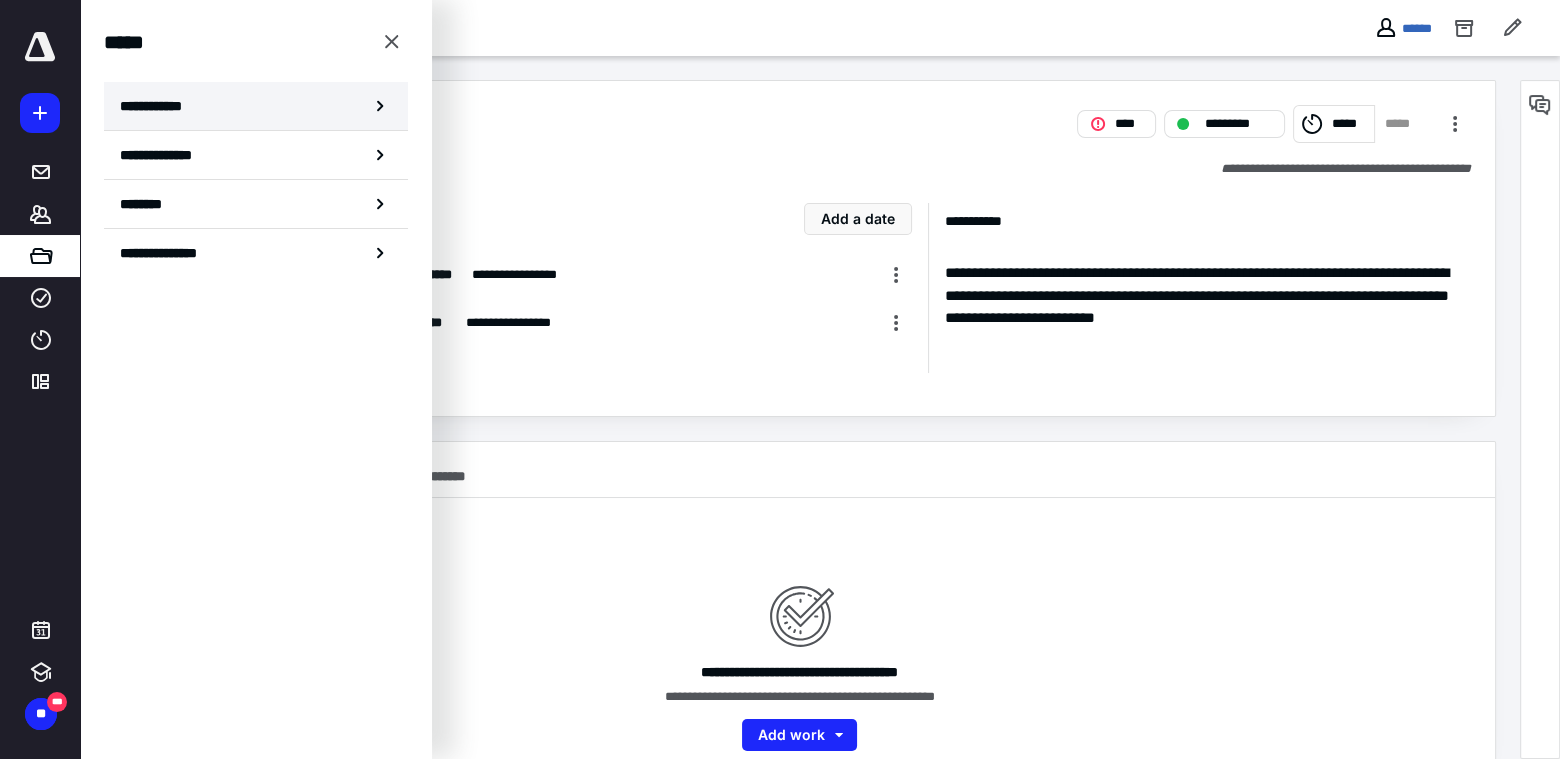 click on "**********" at bounding box center (157, 106) 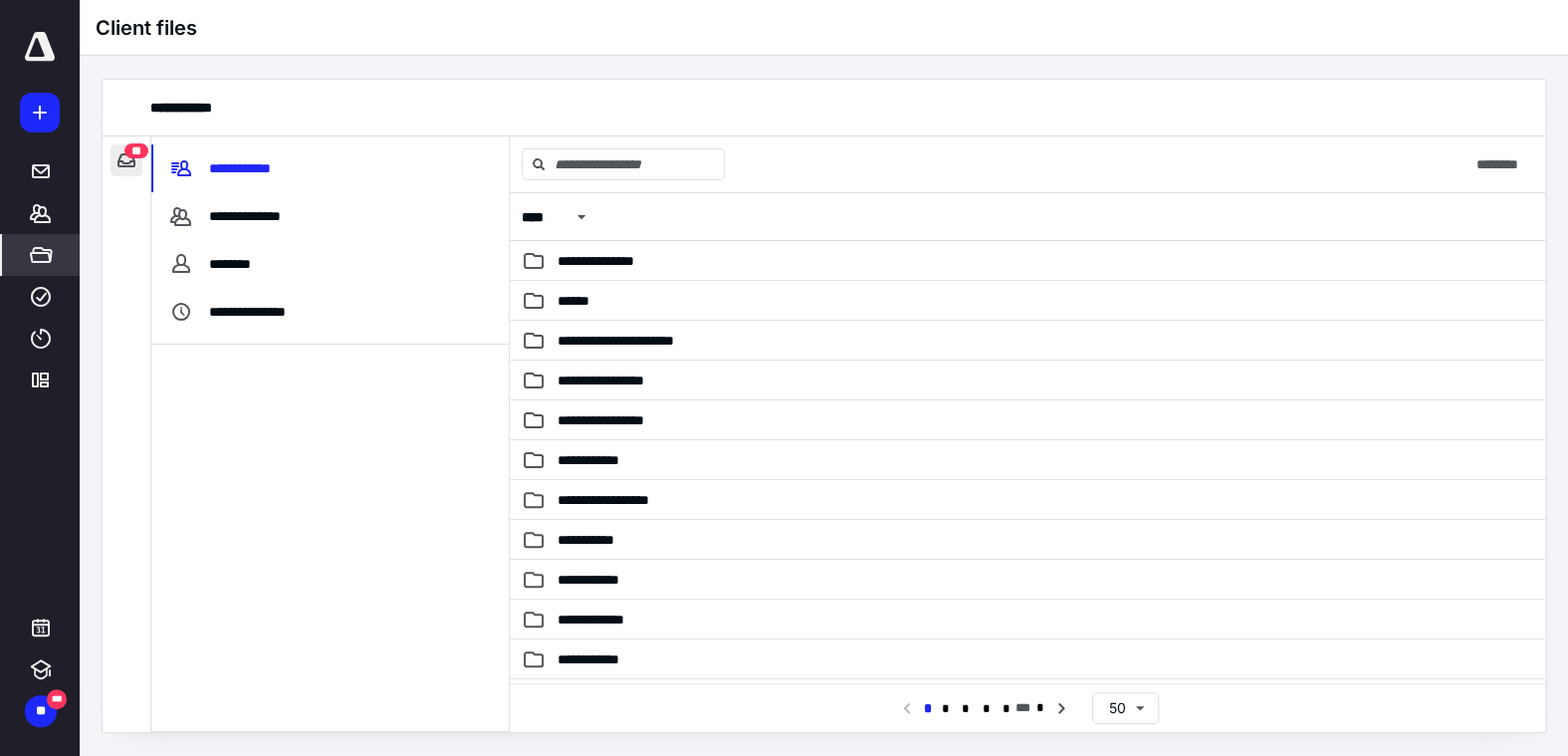click at bounding box center [126, 160] 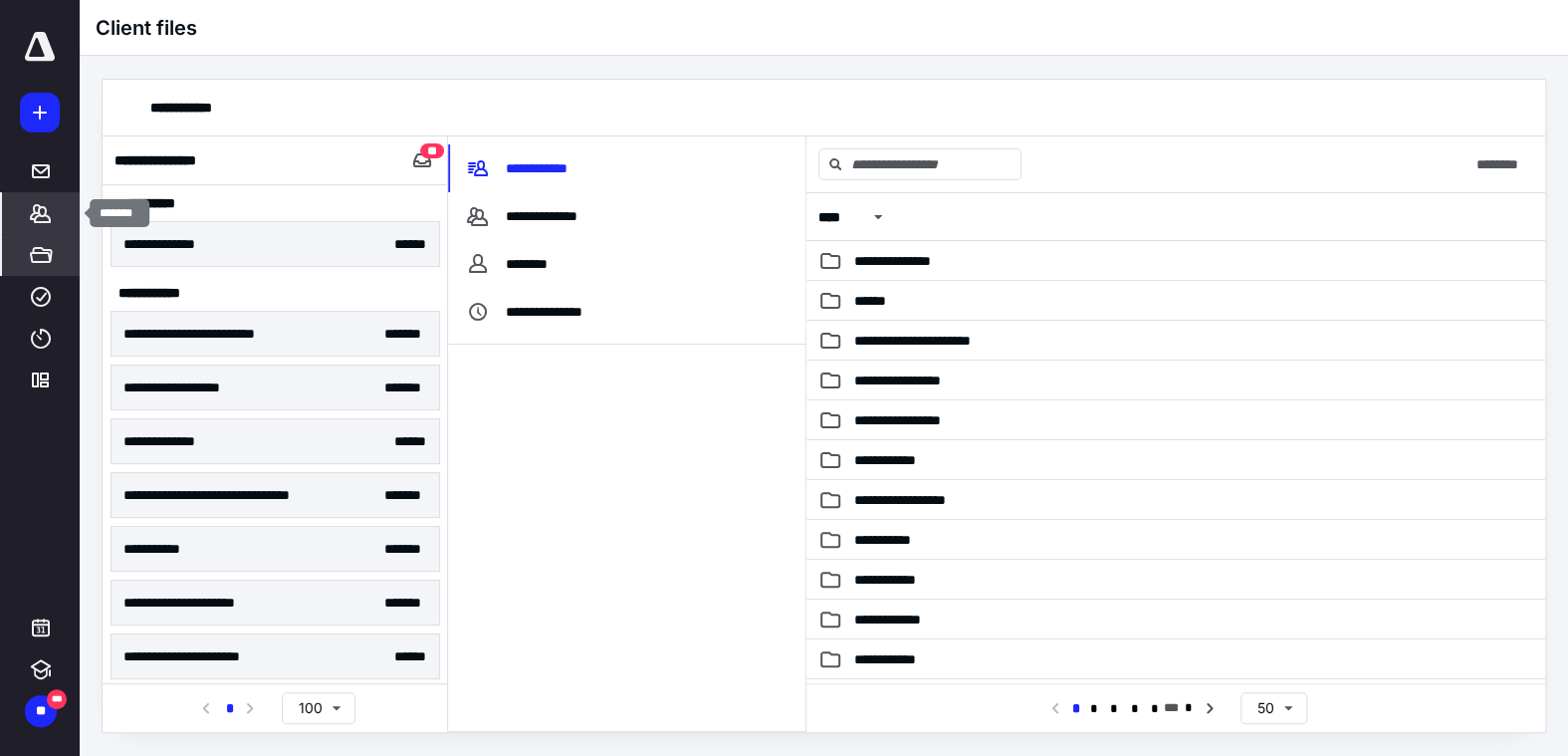 click 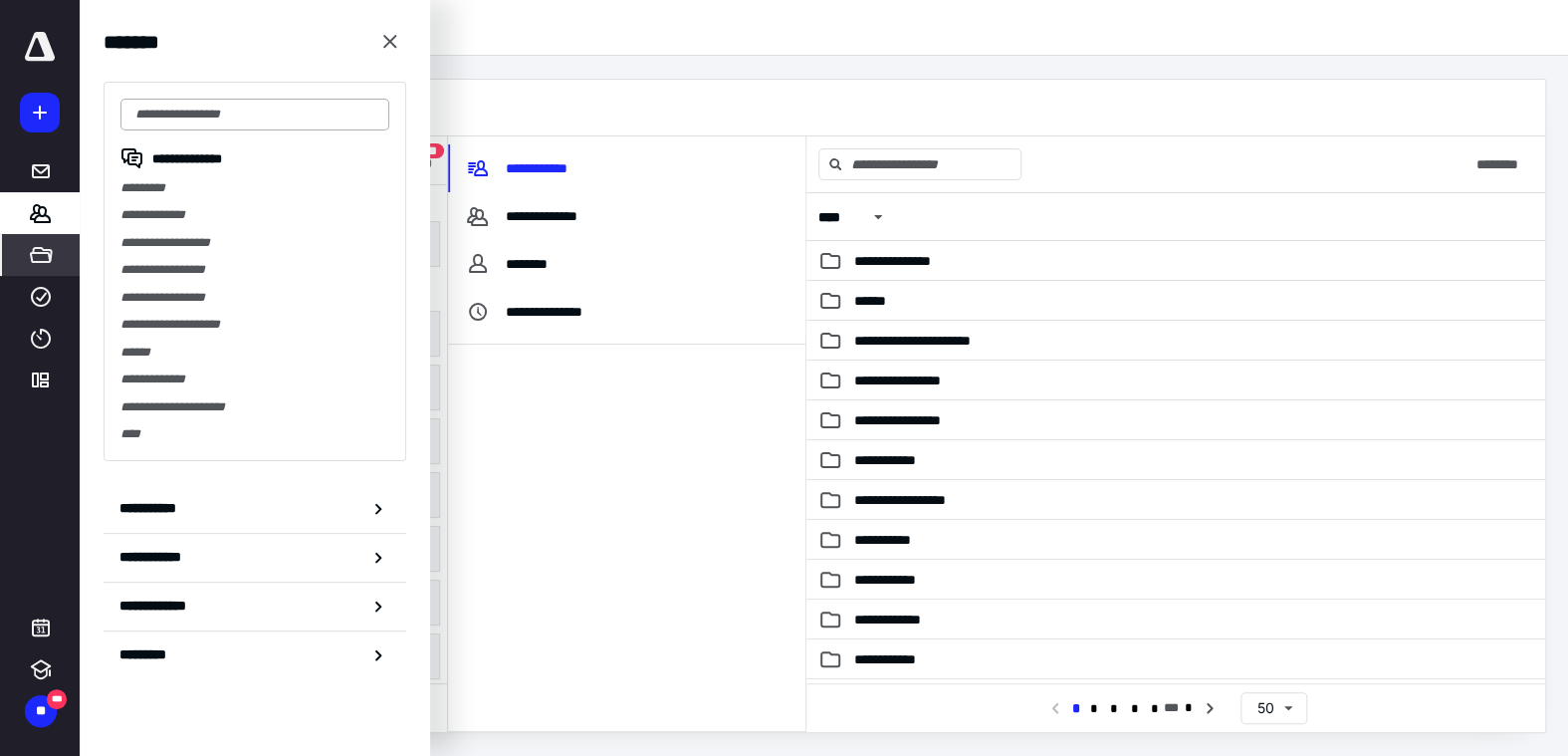 click at bounding box center (255, 115) 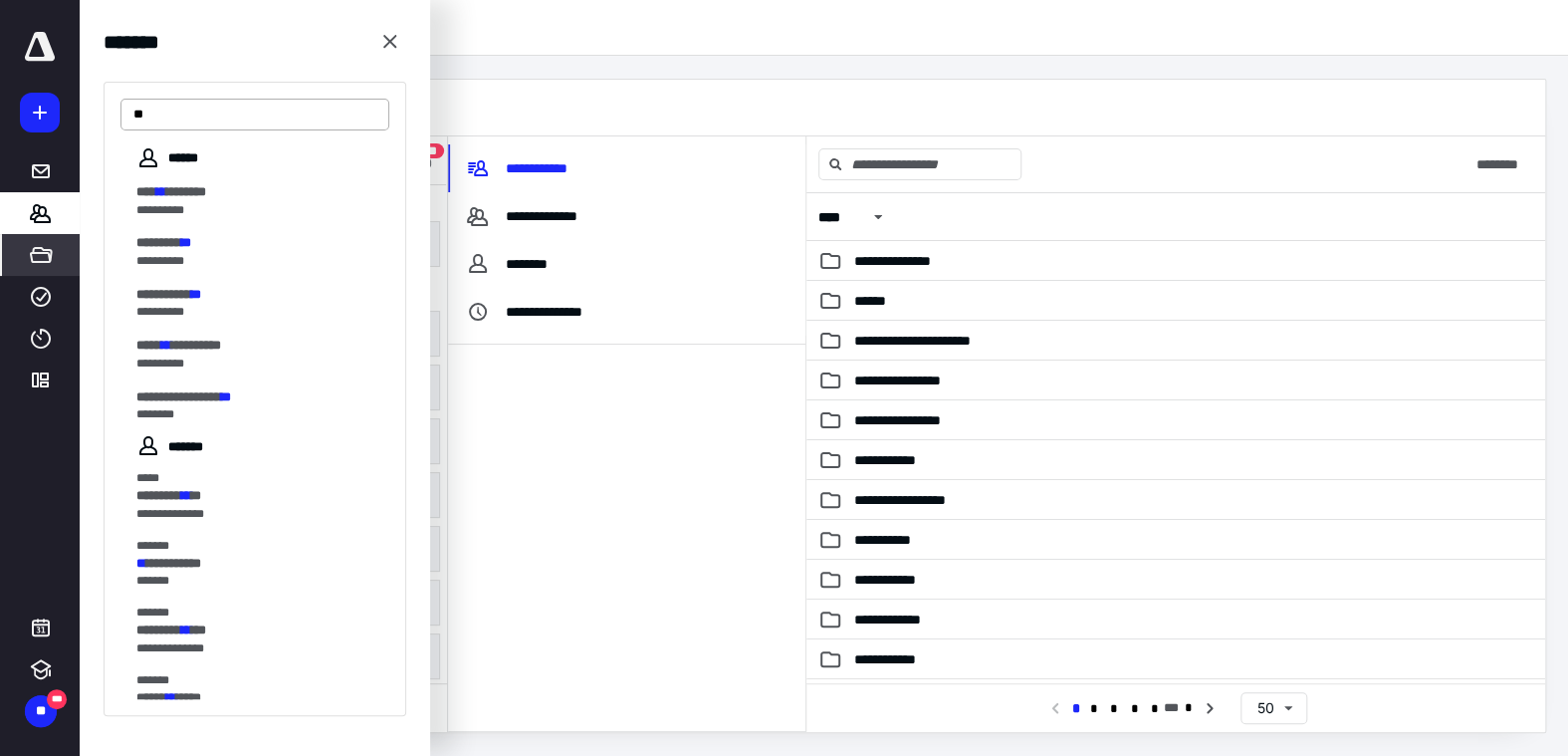 type on "*" 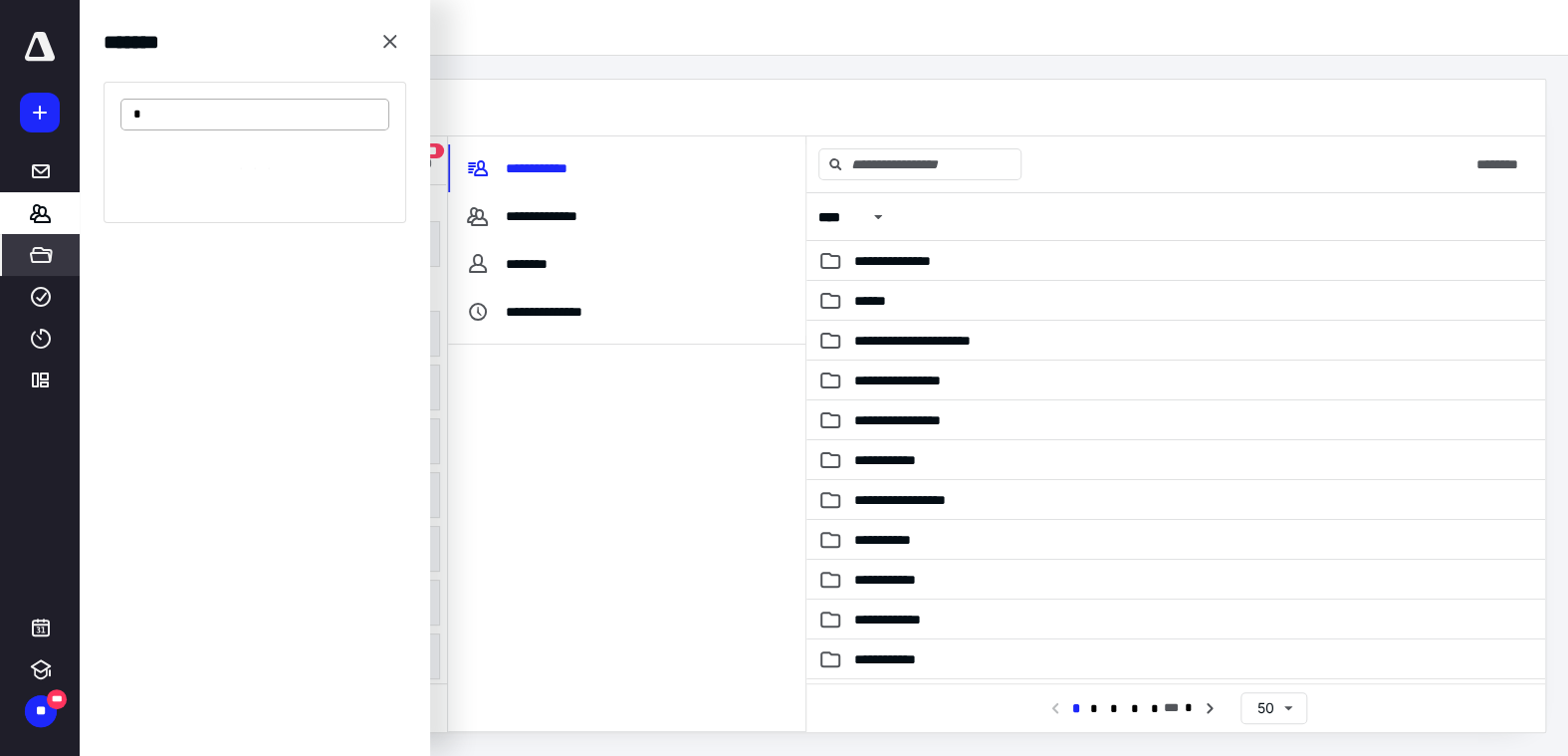 type 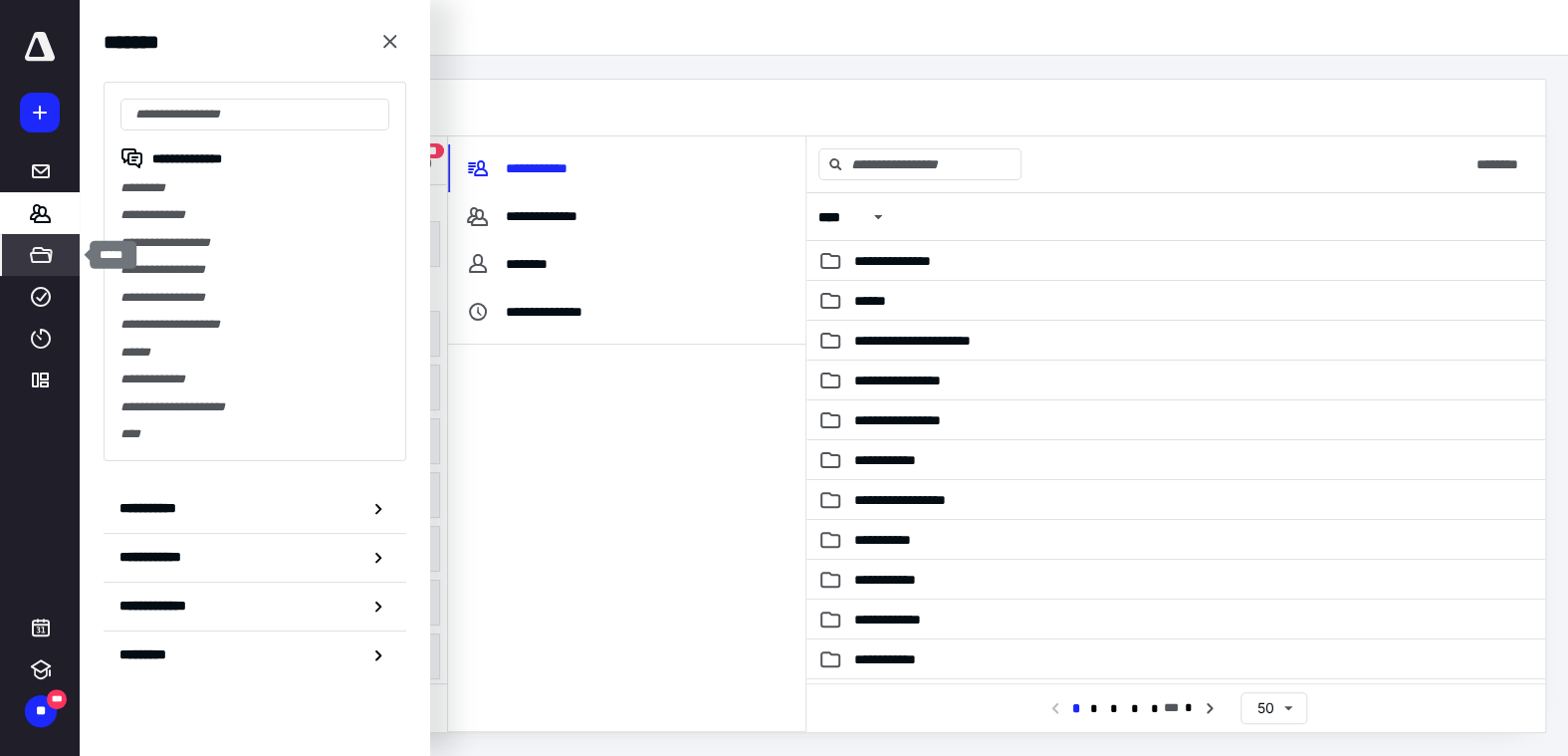 click on "*****" at bounding box center [41, 255] 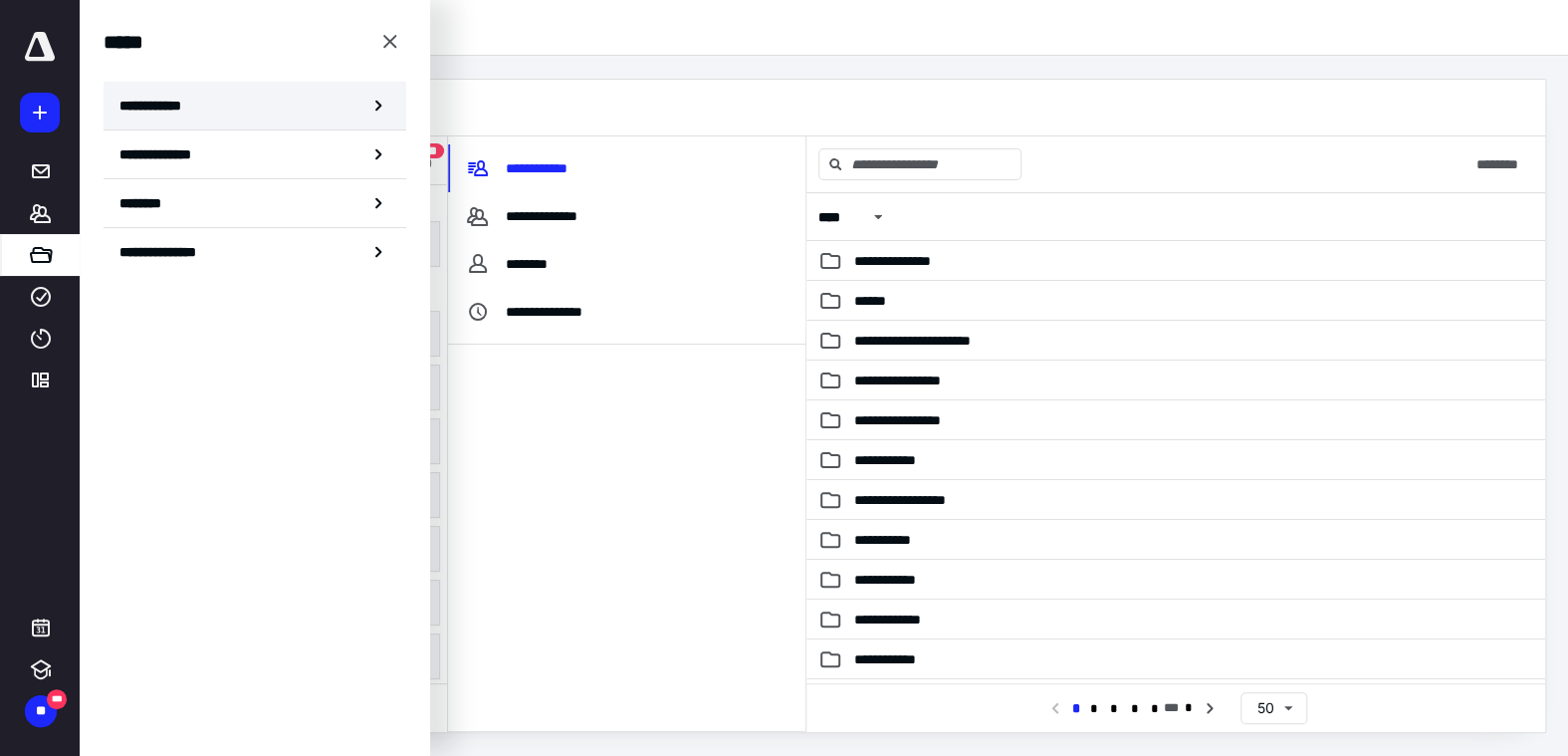 click on "**********" at bounding box center (255, 106) 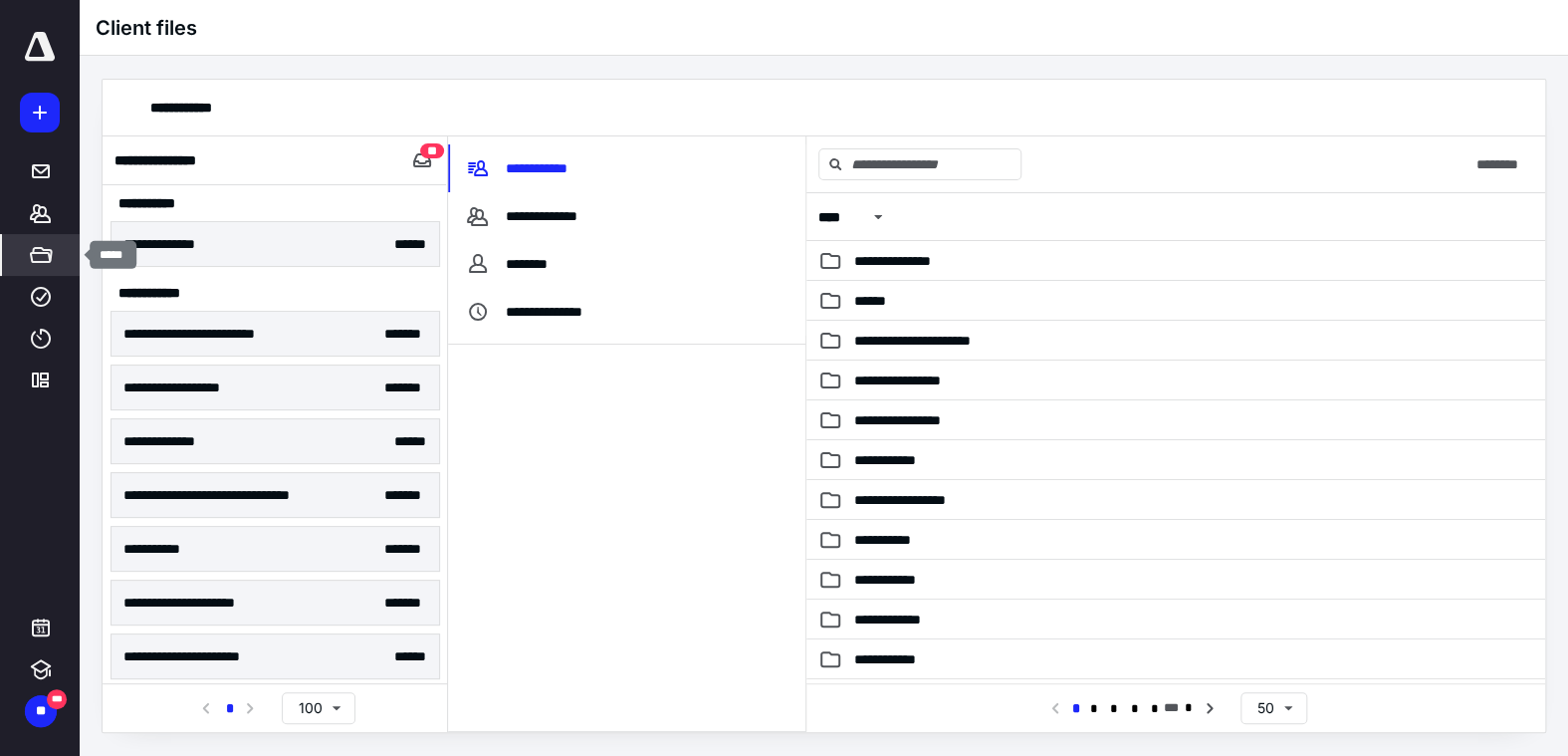 click 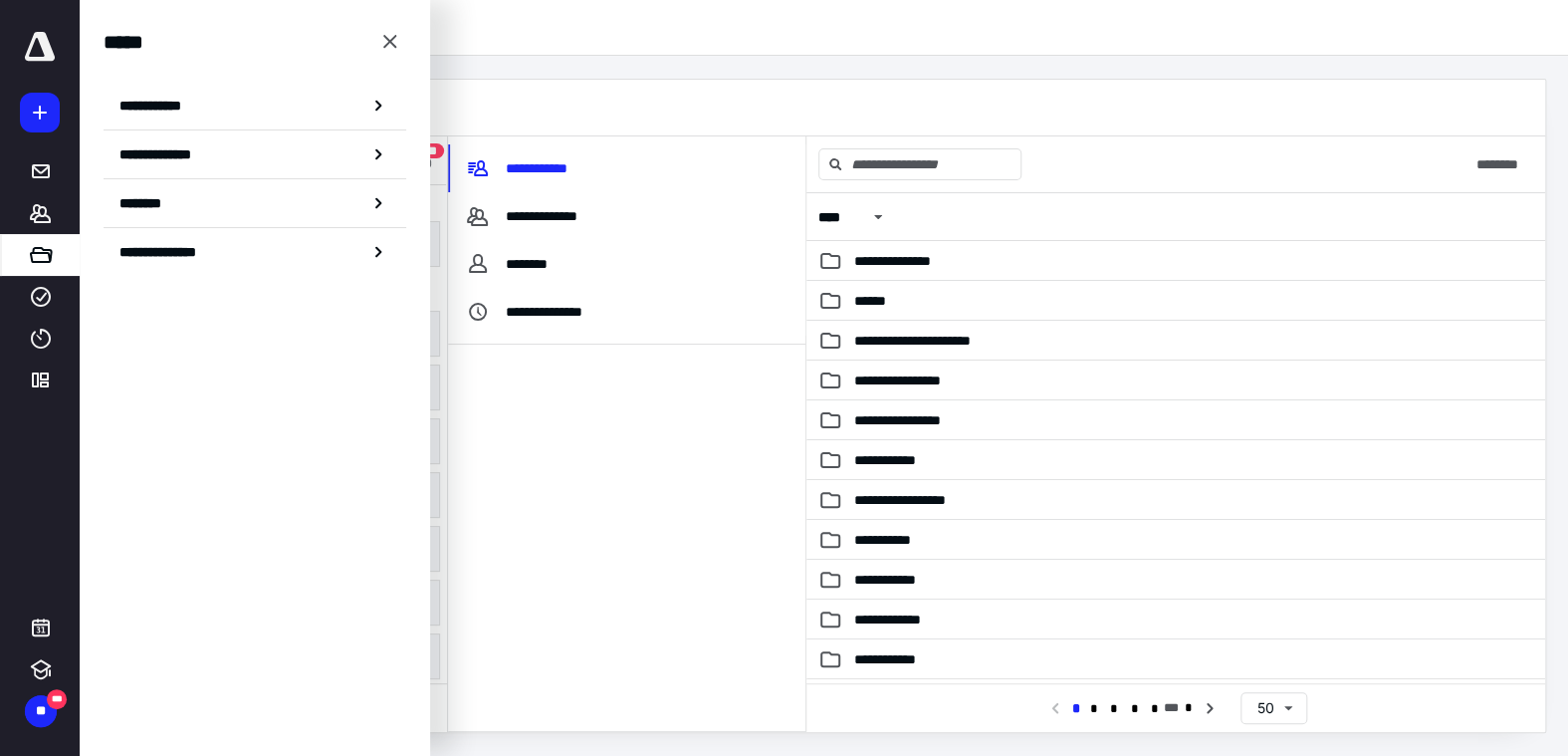 click on "**********" at bounding box center (162, 154) 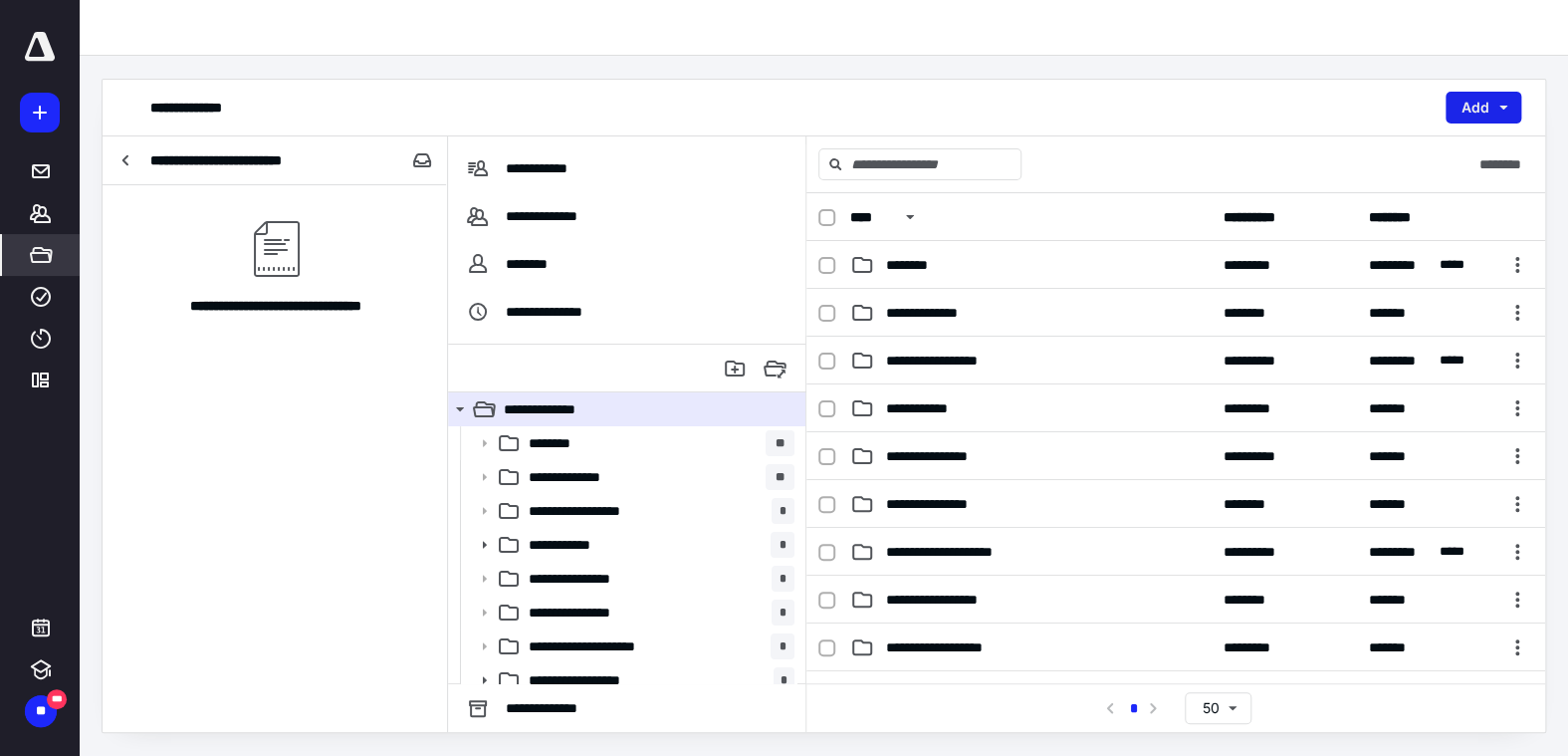 click on "Add" at bounding box center (1483, 108) 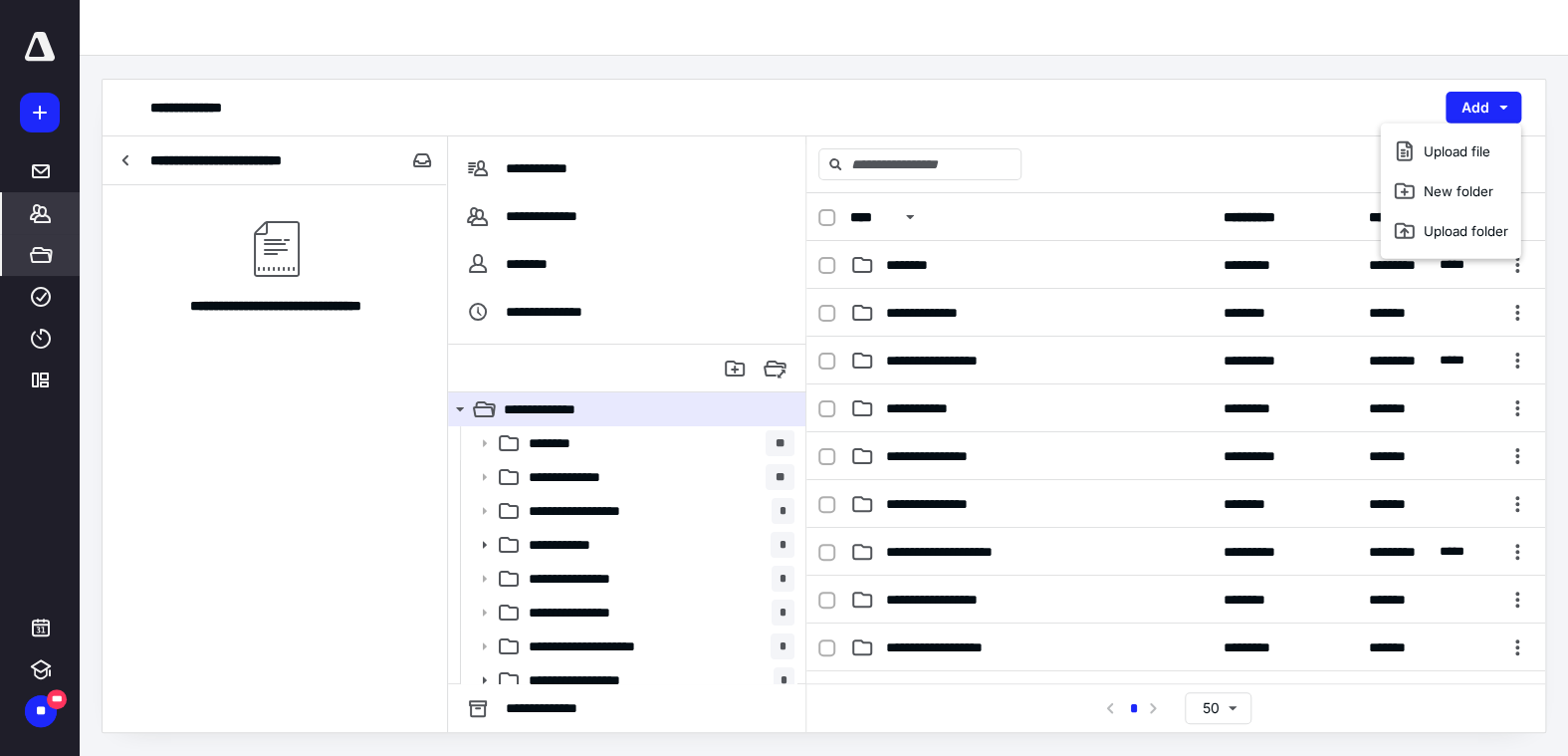 click on "*******" at bounding box center (41, 213) 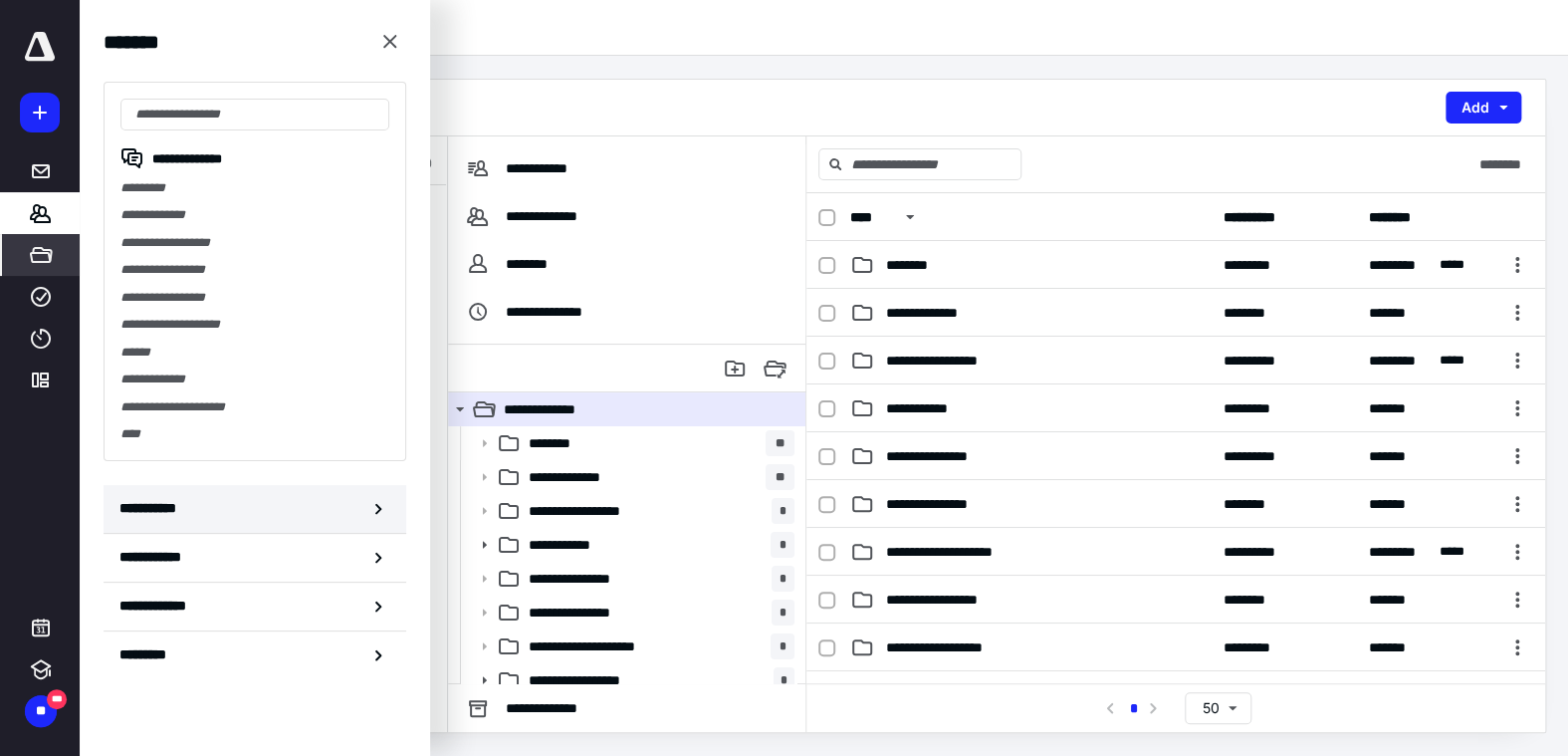 click on "**********" at bounding box center [152, 508] 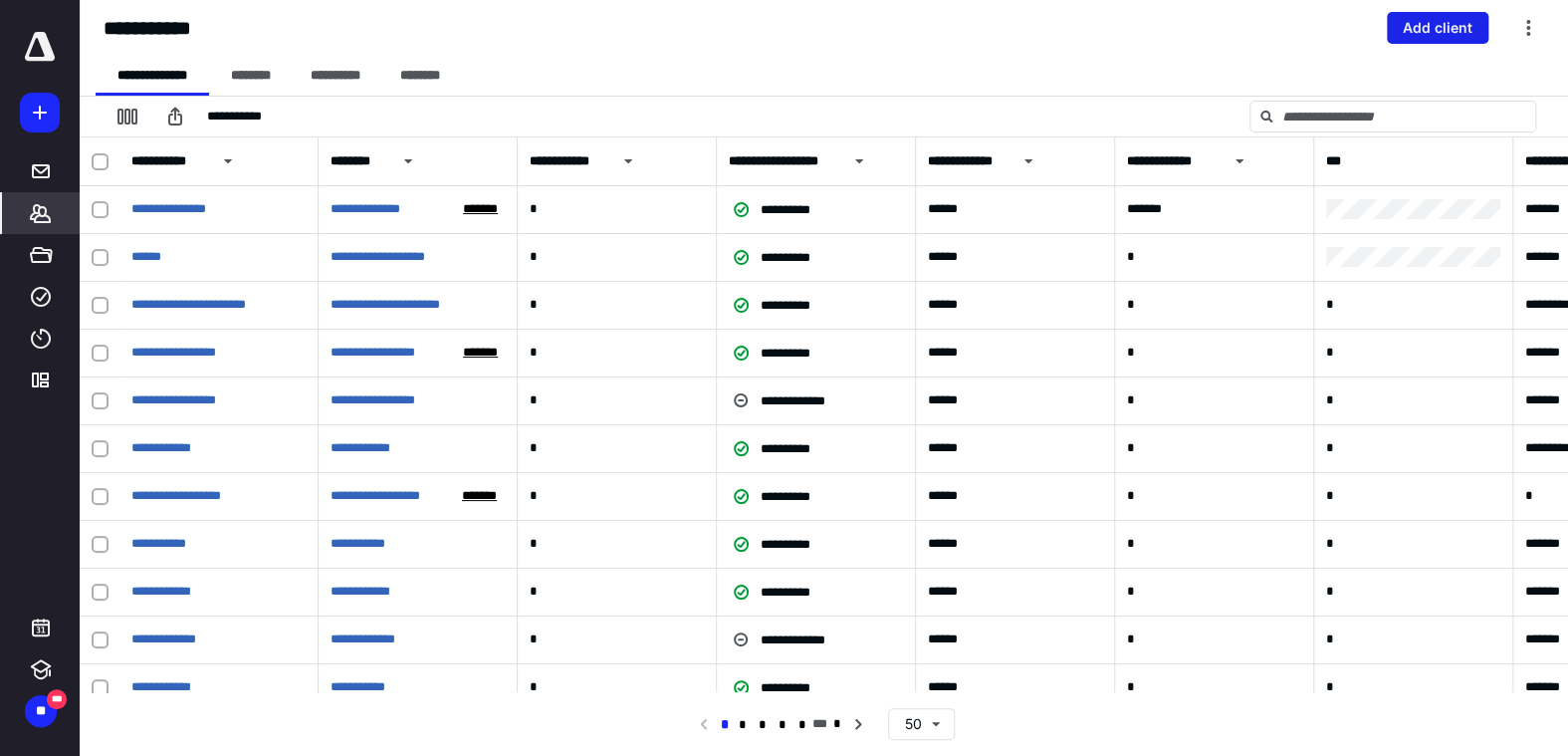 click on "Add client" at bounding box center (1438, 28) 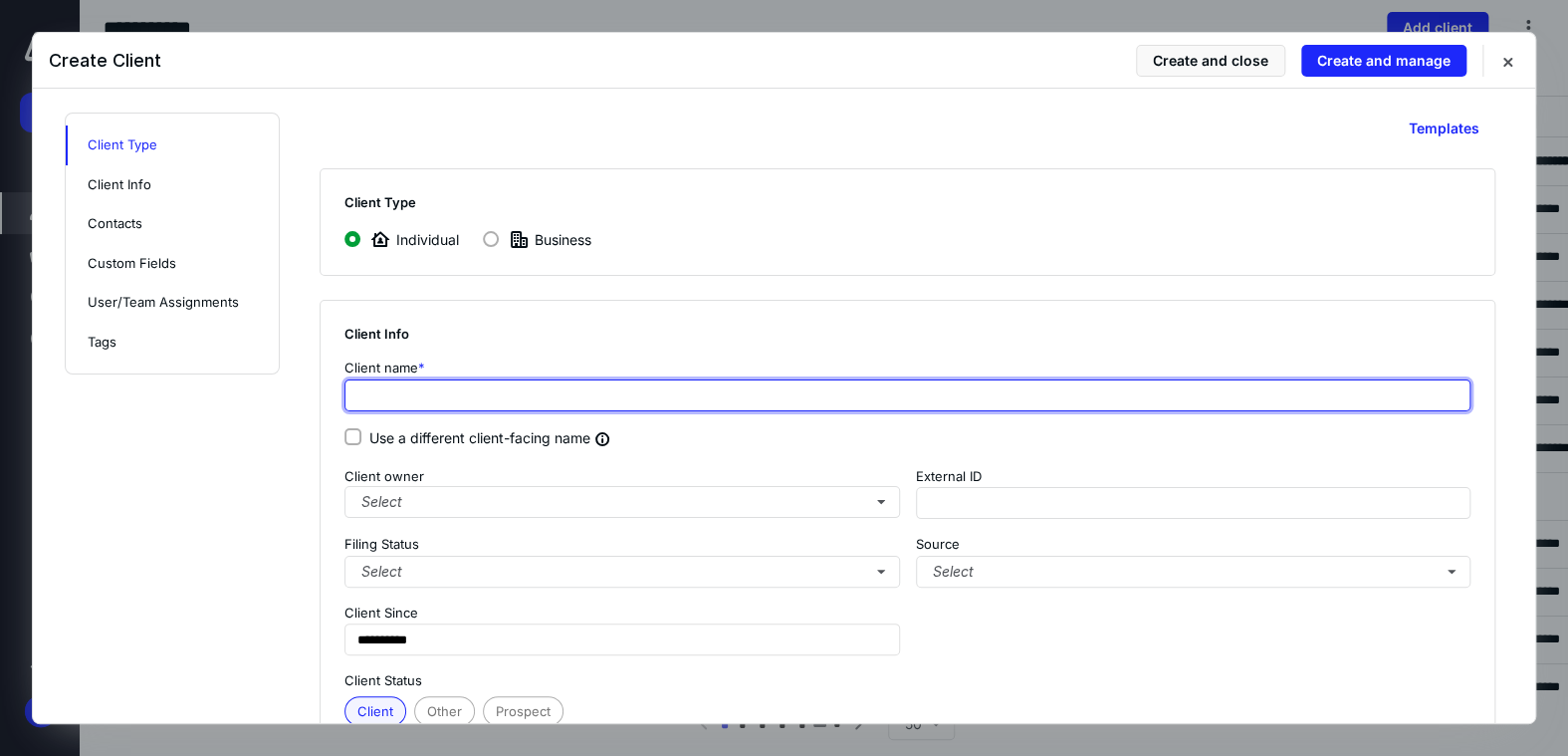 click at bounding box center (907, 395) 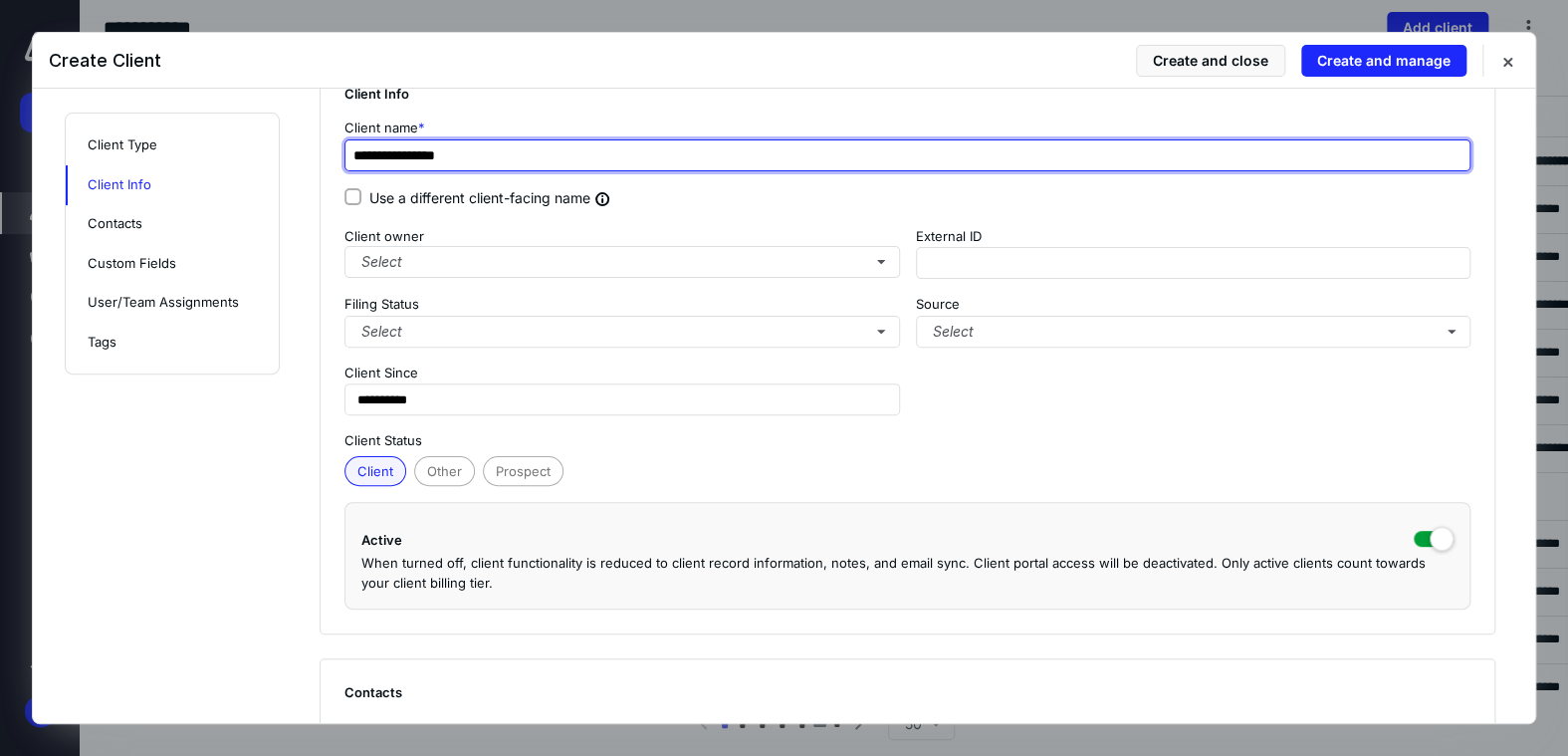 scroll, scrollTop: 398, scrollLeft: 0, axis: vertical 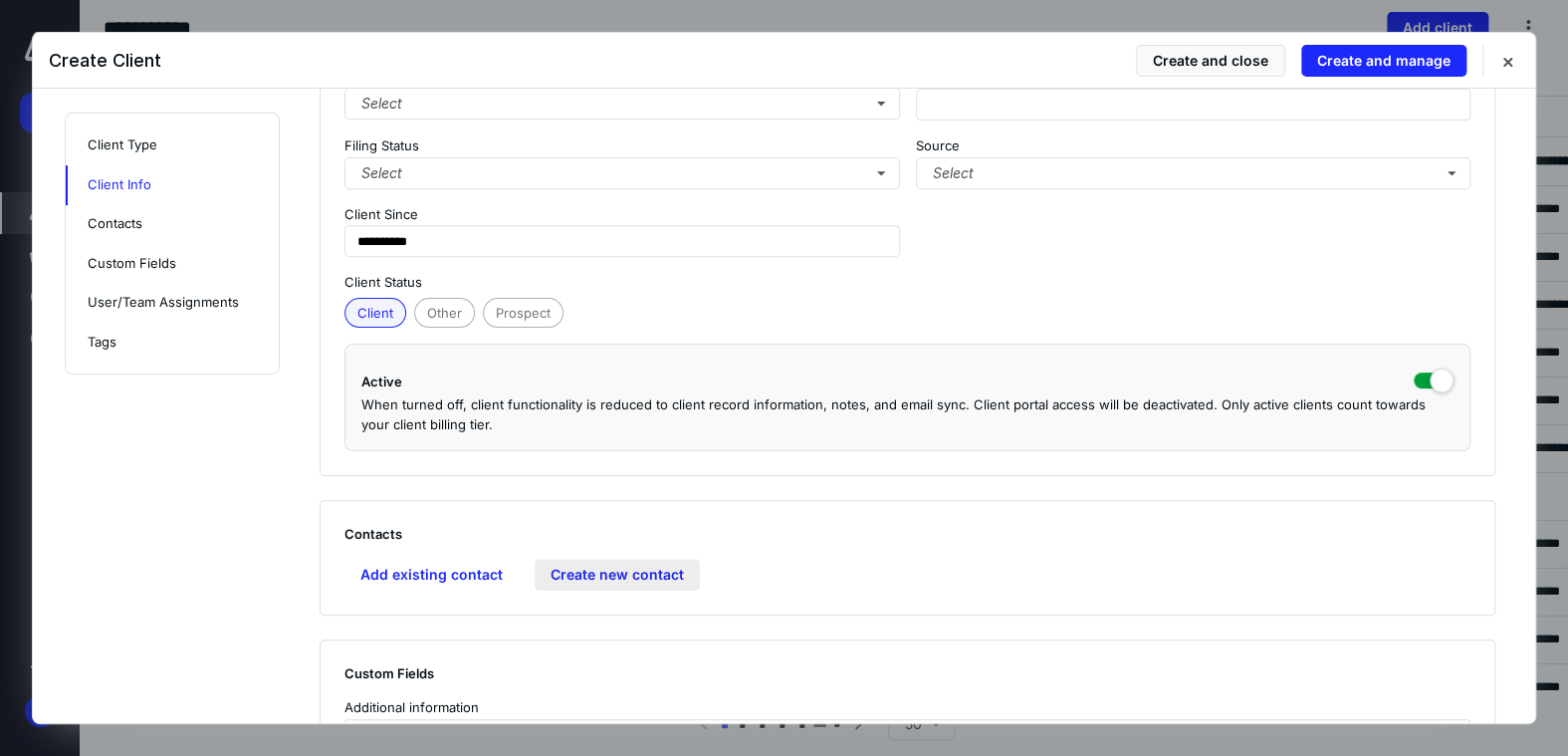 type on "**********" 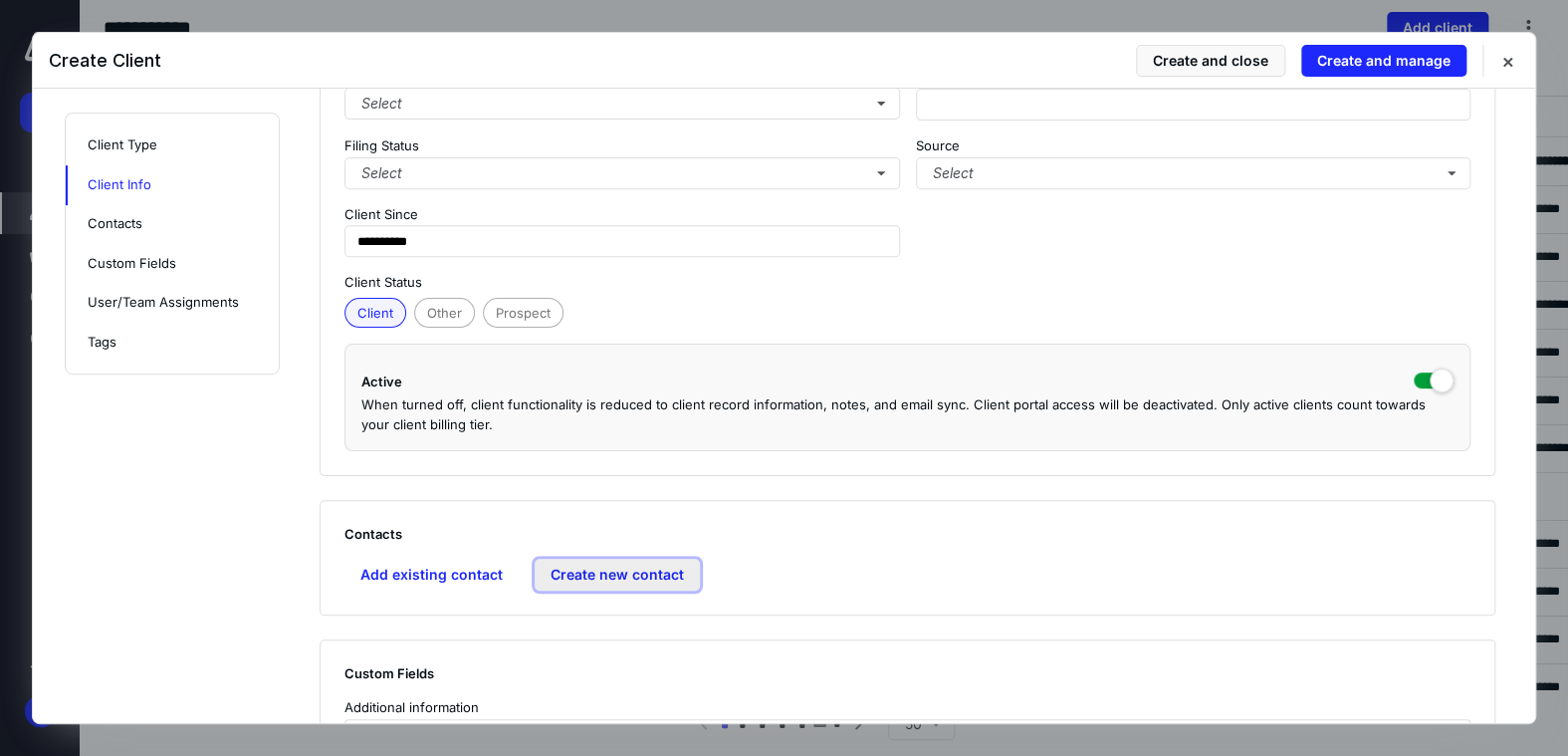 click on "Create new contact" at bounding box center [617, 575] 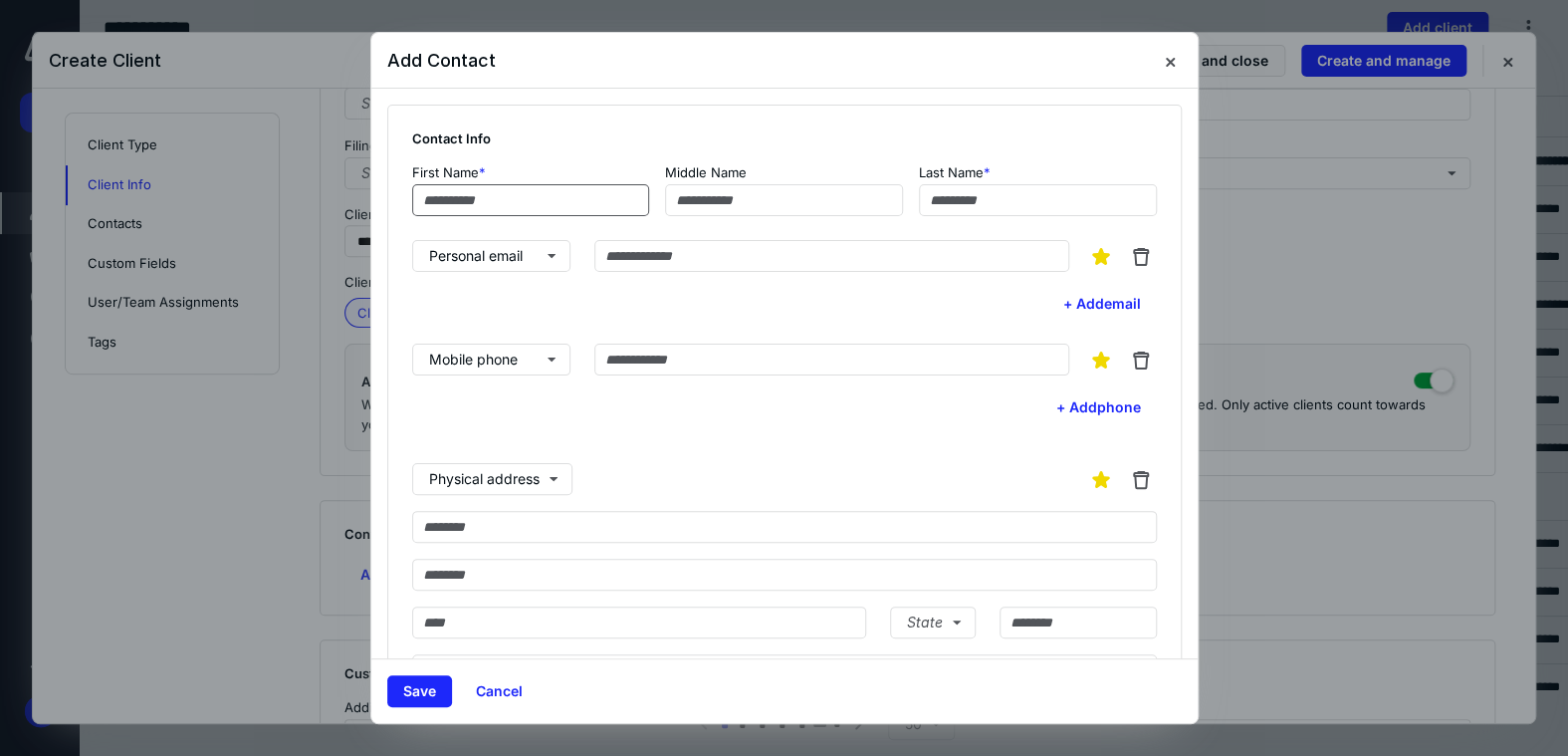 click at bounding box center (531, 200) 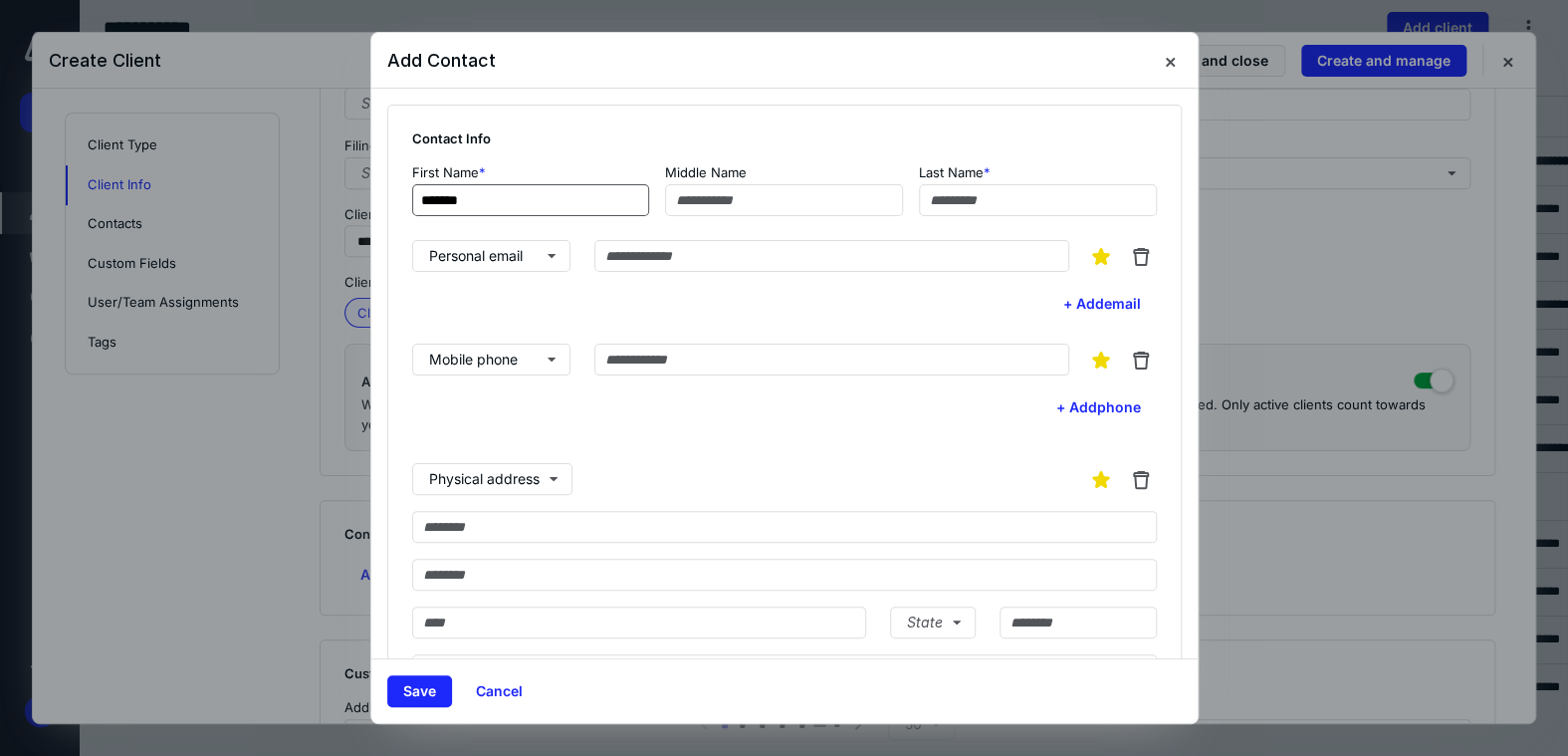 type on "*******" 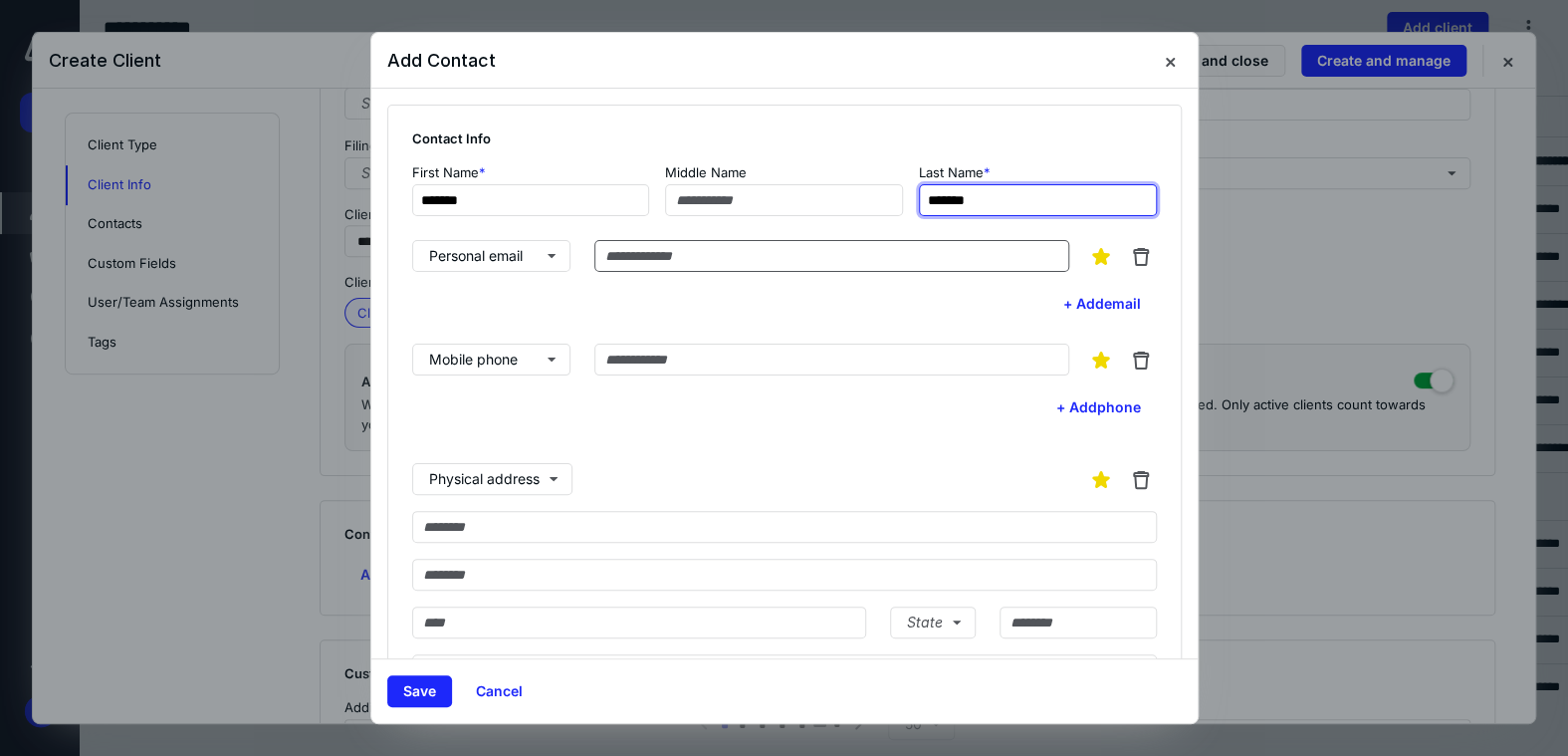 type on "*******" 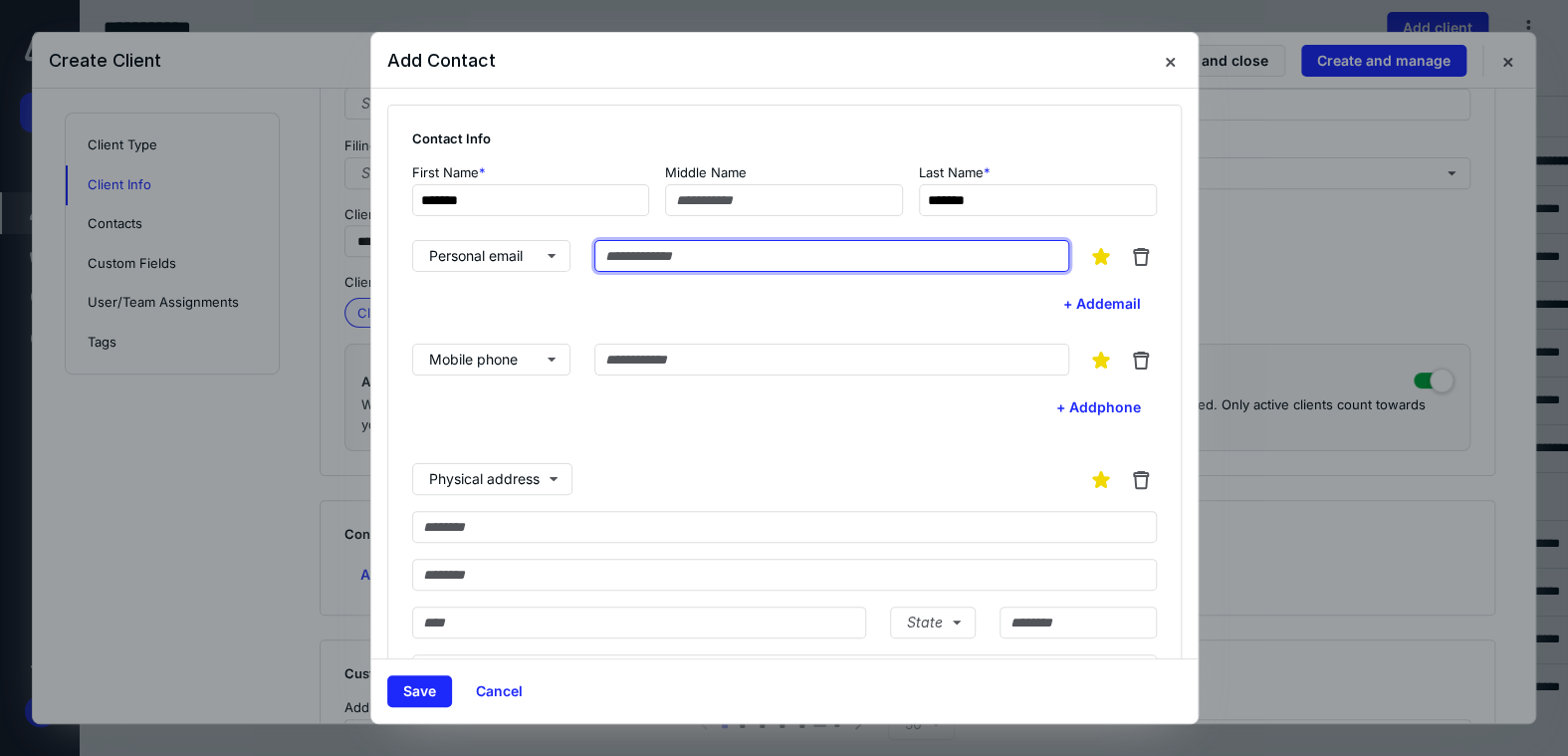 click at bounding box center [831, 256] 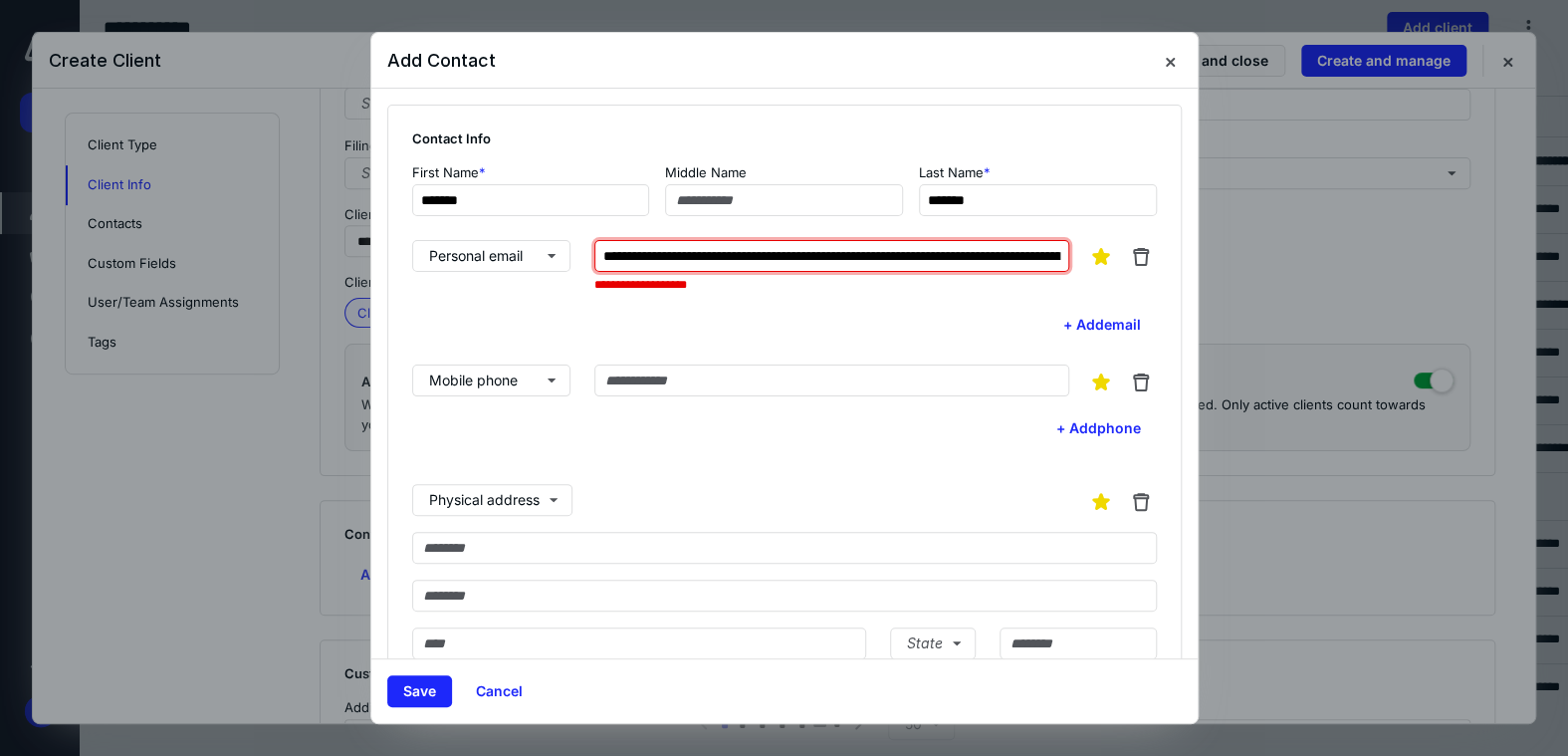 scroll, scrollTop: 0, scrollLeft: 534, axis: horizontal 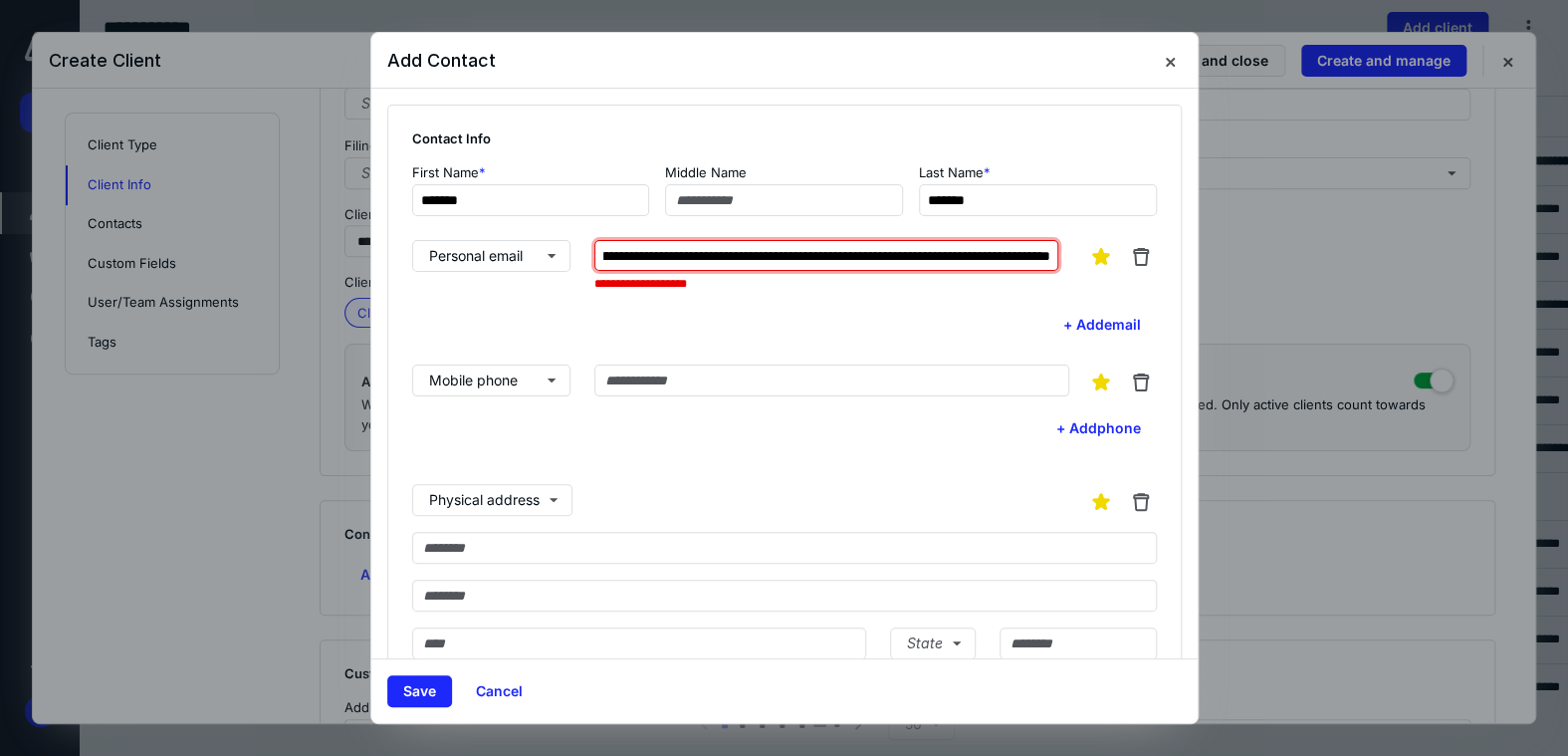 drag, startPoint x: 1040, startPoint y: 257, endPoint x: 82, endPoint y: 237, distance: 958.20875 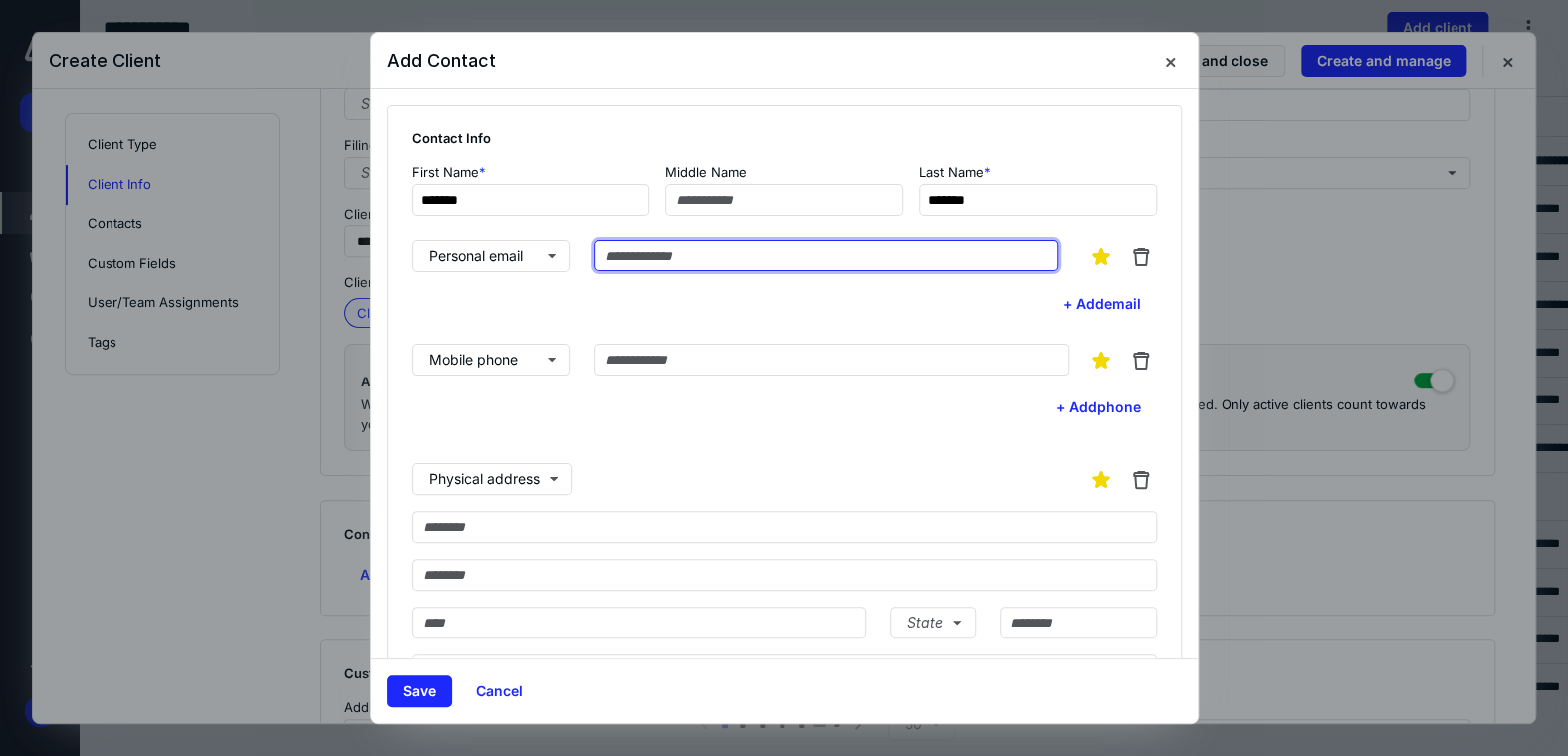 click at bounding box center [826, 256] 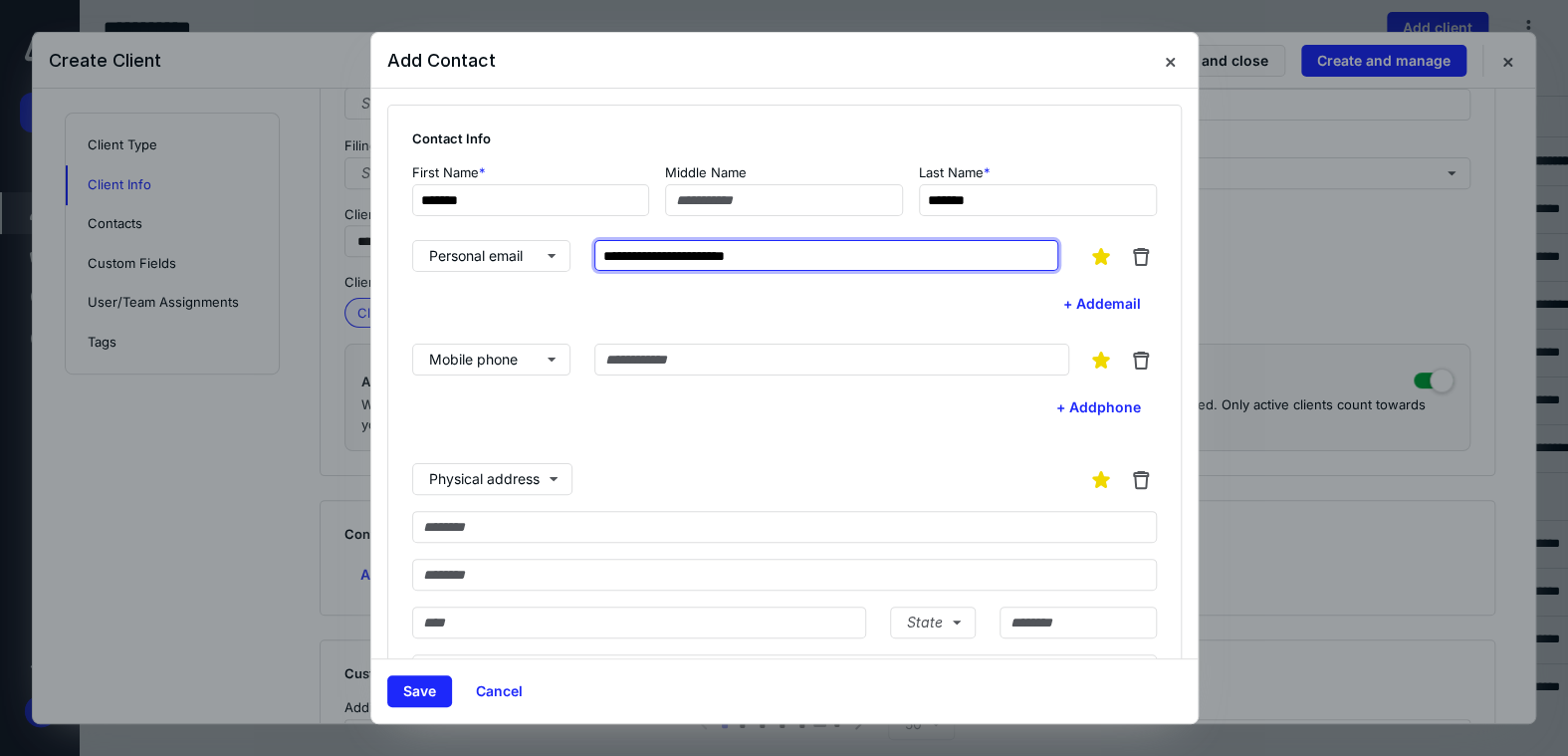 type on "**********" 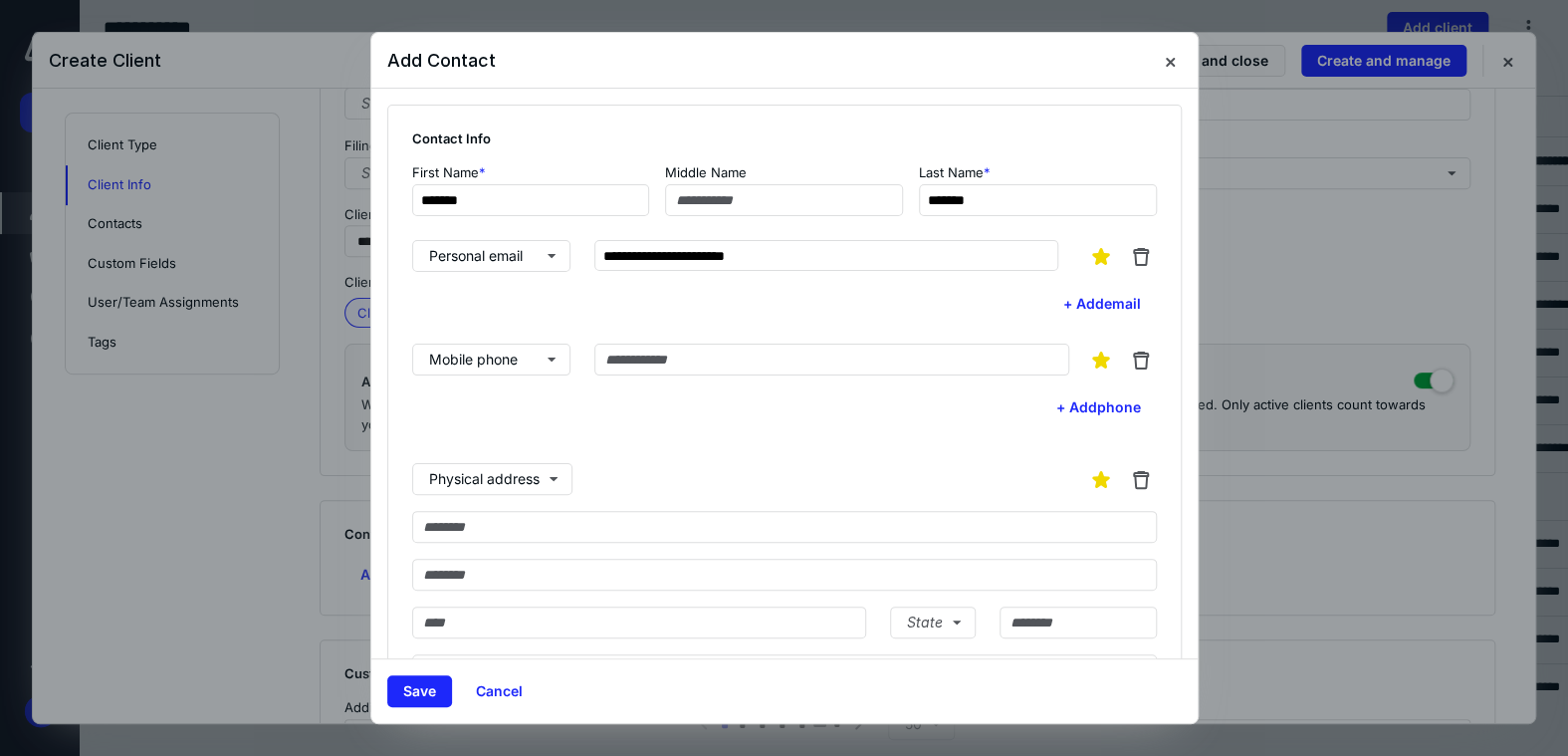 click on "**********" at bounding box center (784, 280) 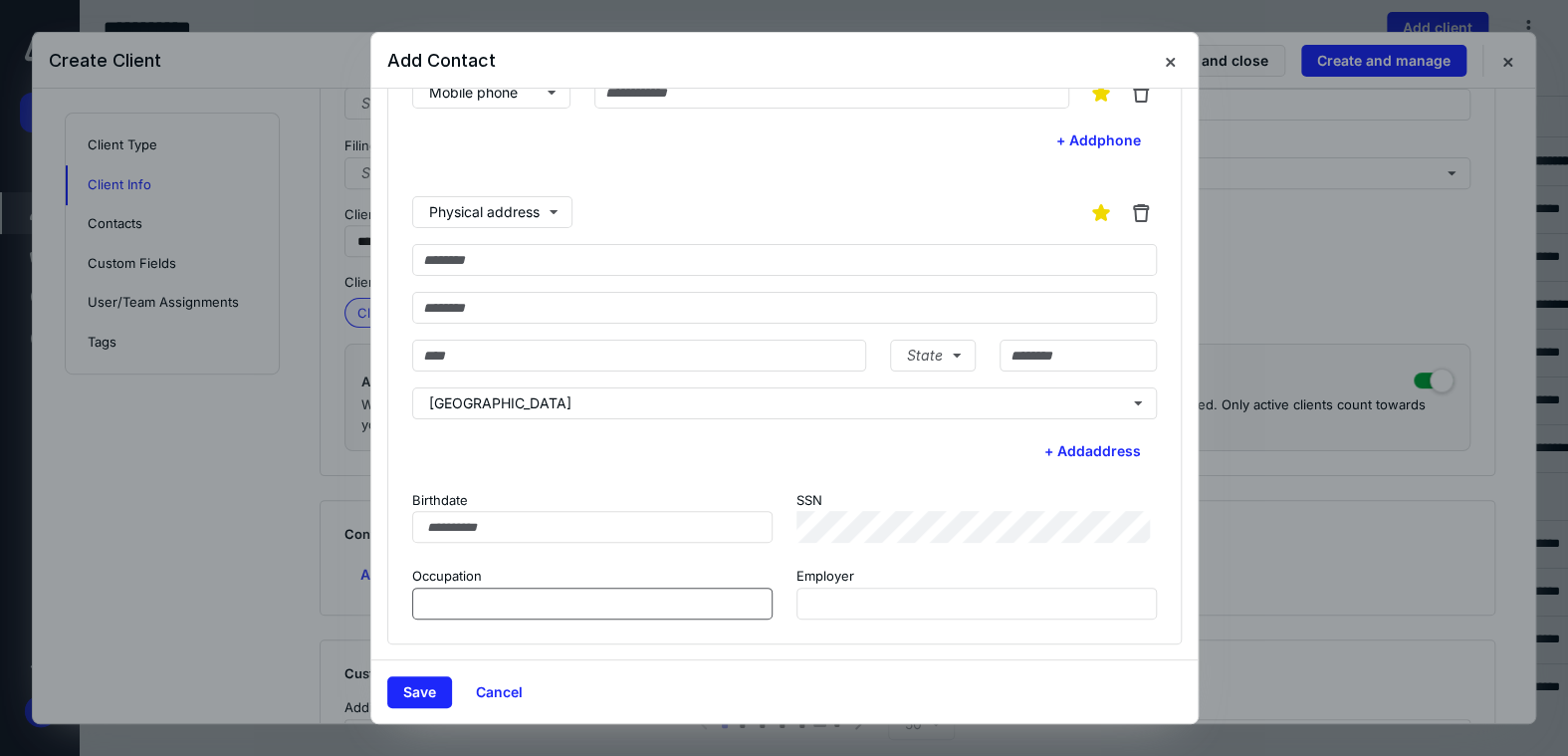 scroll, scrollTop: 0, scrollLeft: 0, axis: both 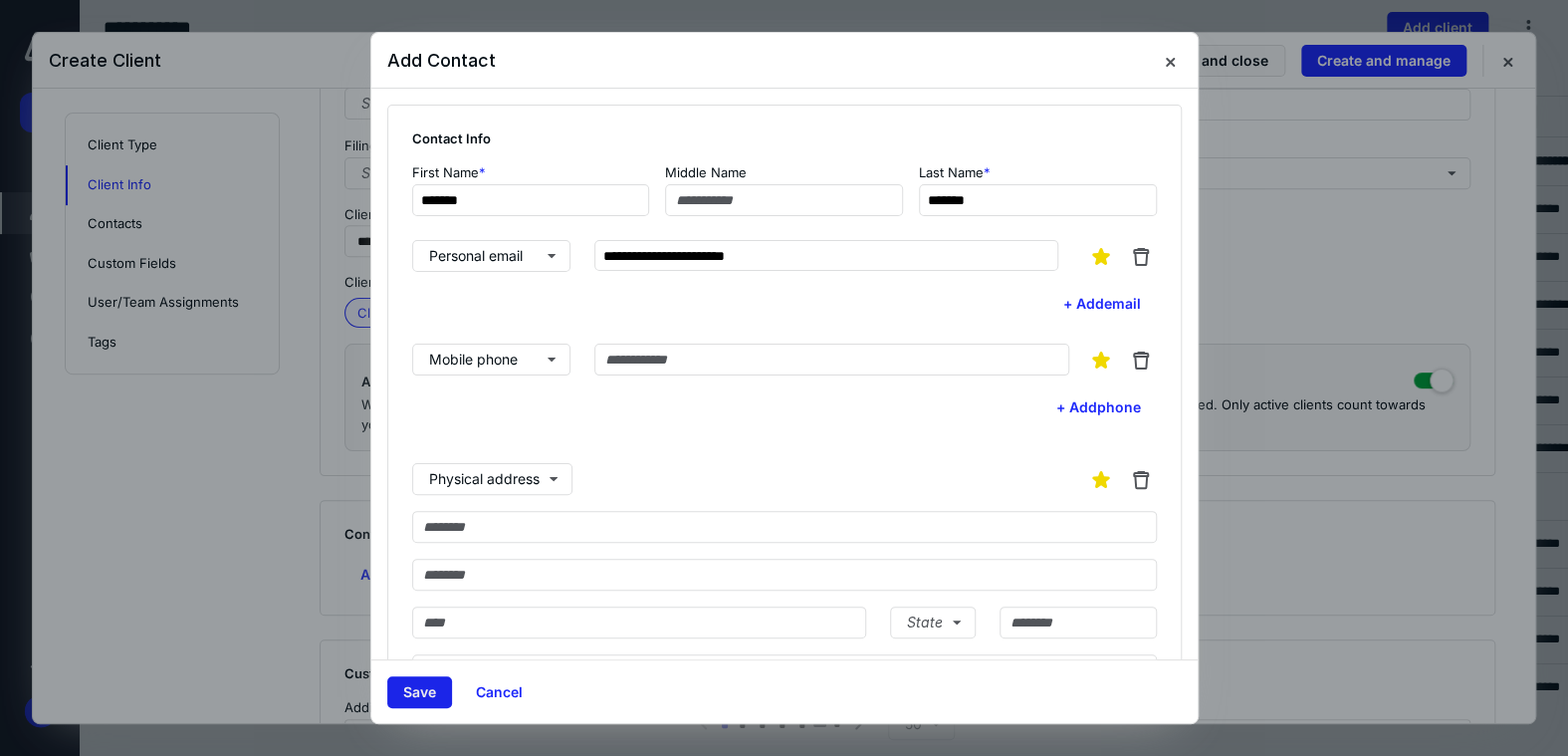 click on "Save" at bounding box center (419, 692) 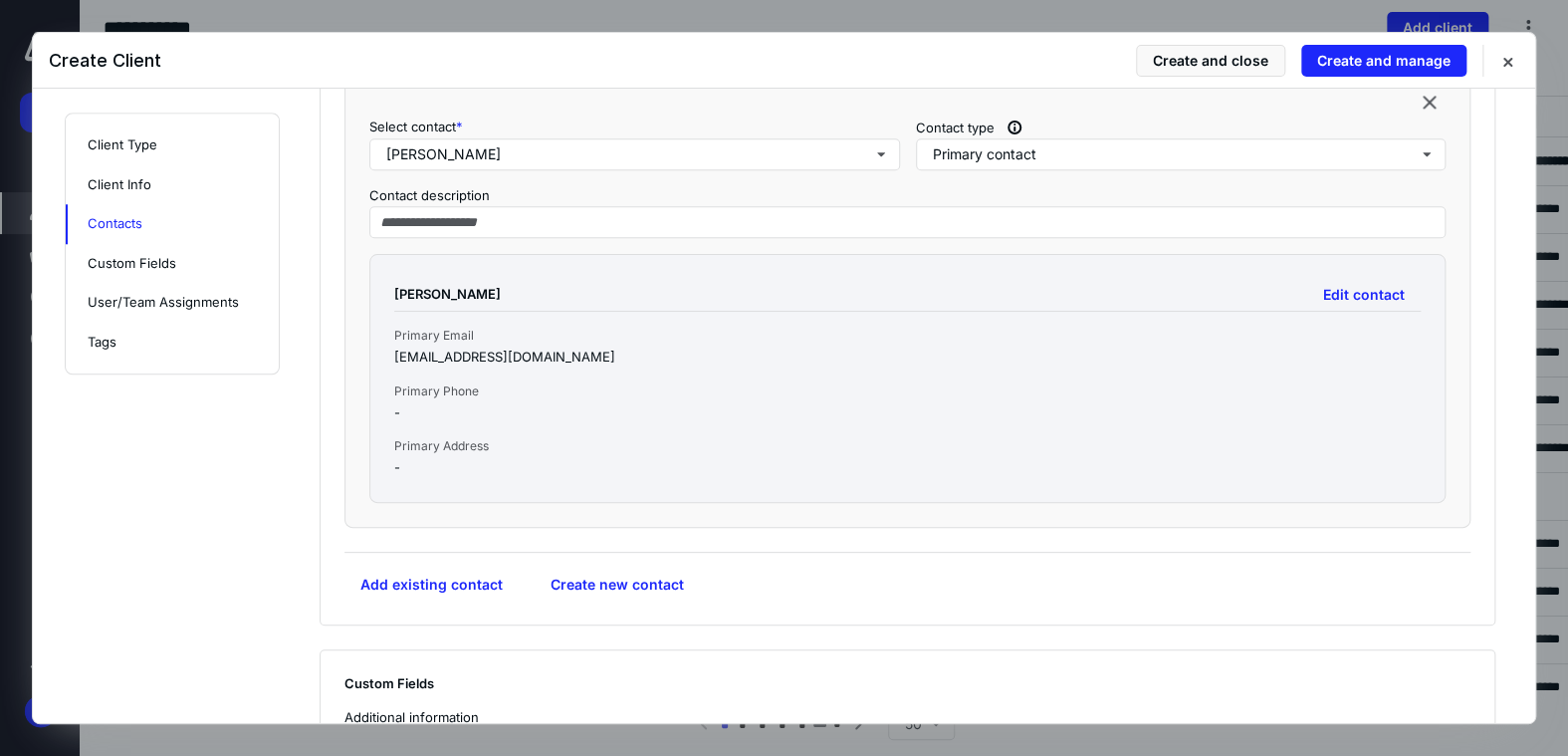 scroll, scrollTop: 697, scrollLeft: 0, axis: vertical 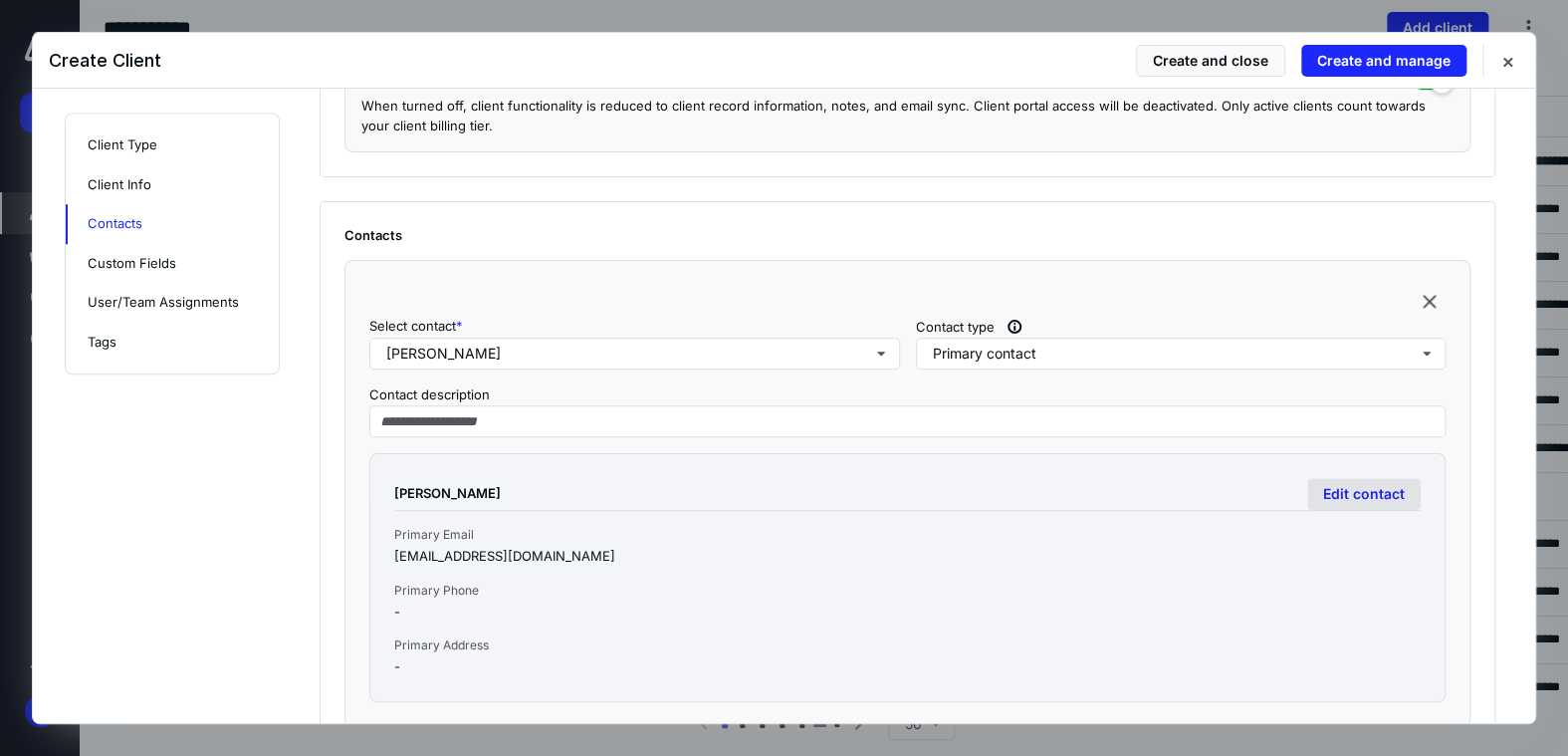 click on "Edit contact" at bounding box center (1364, 494) 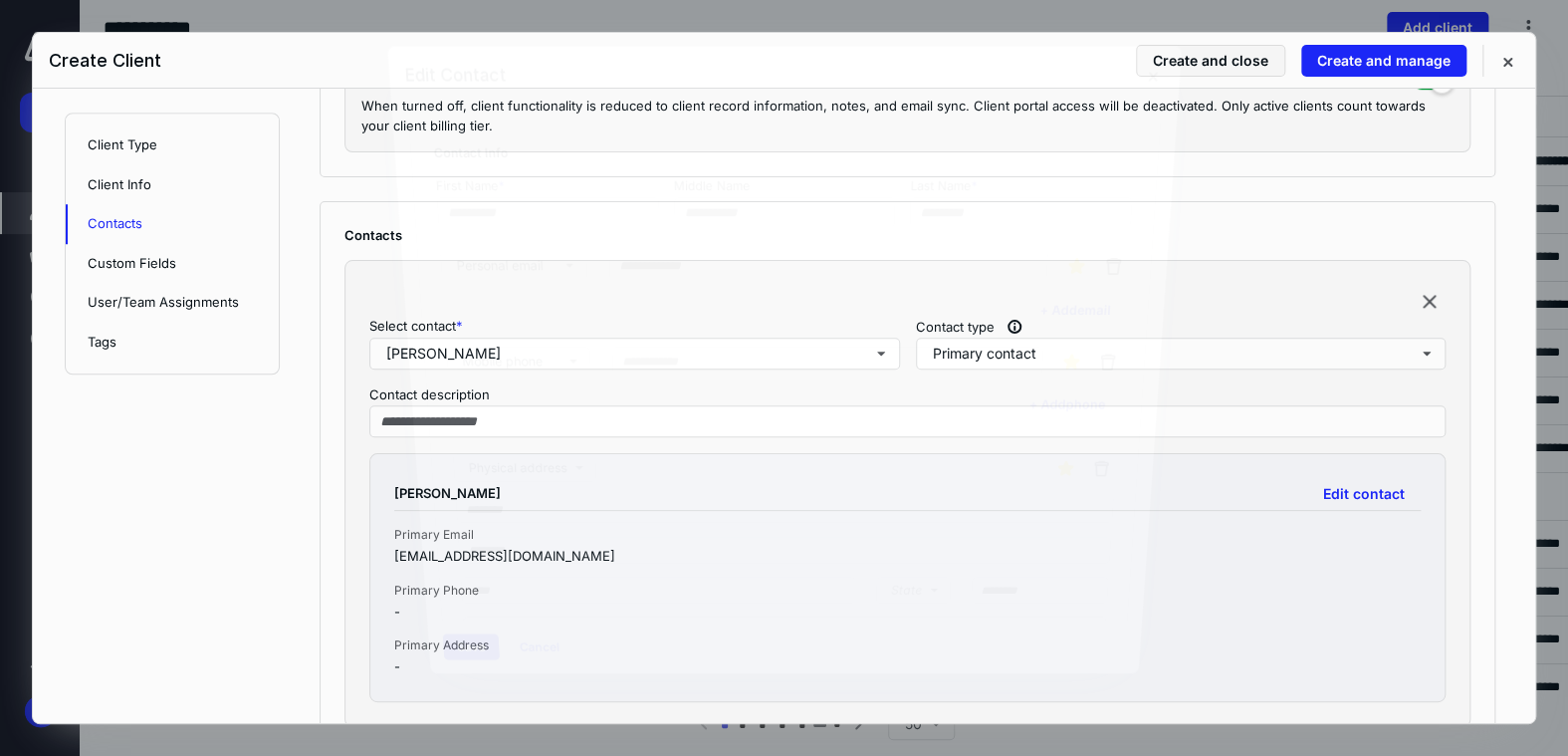 type on "*******" 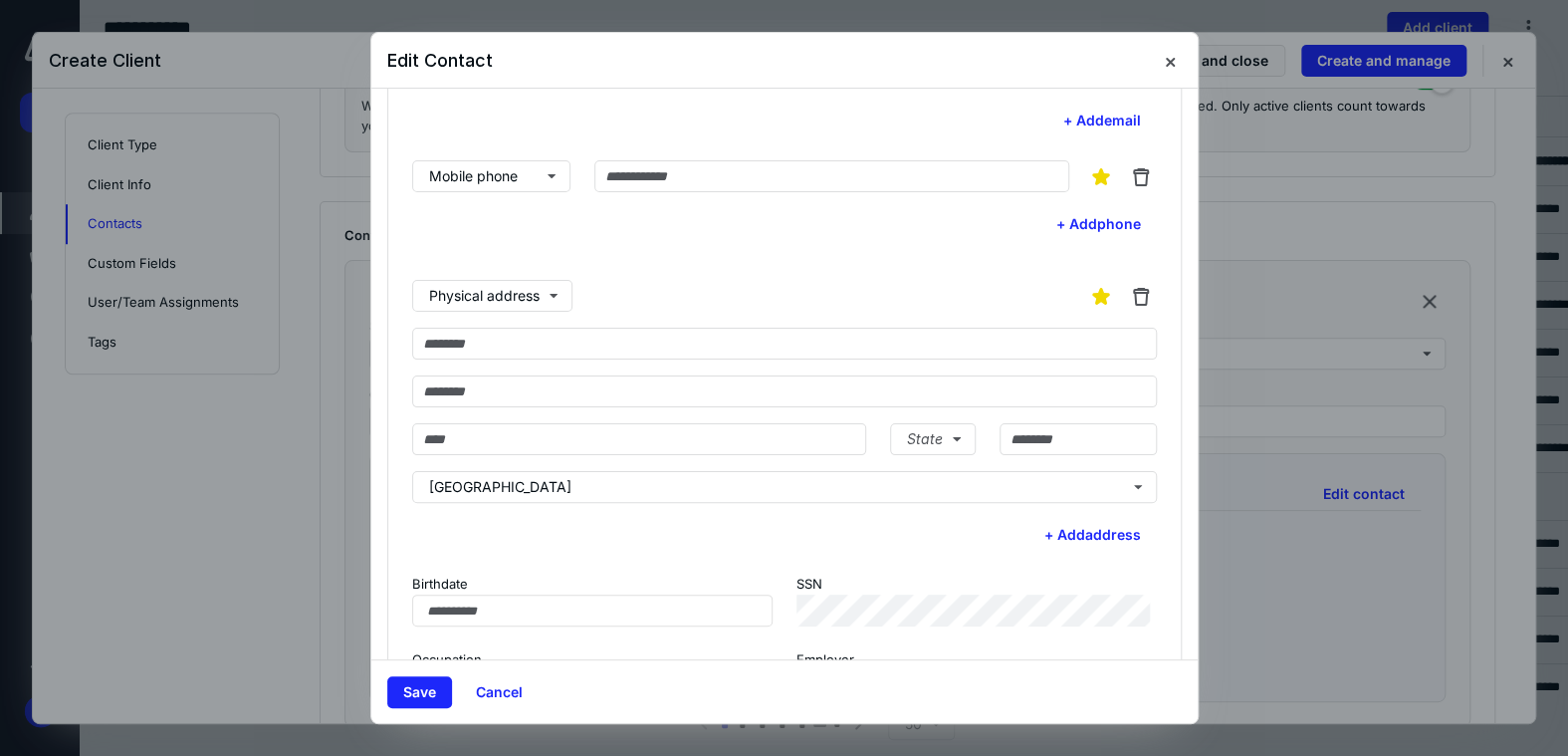 scroll, scrollTop: 267, scrollLeft: 0, axis: vertical 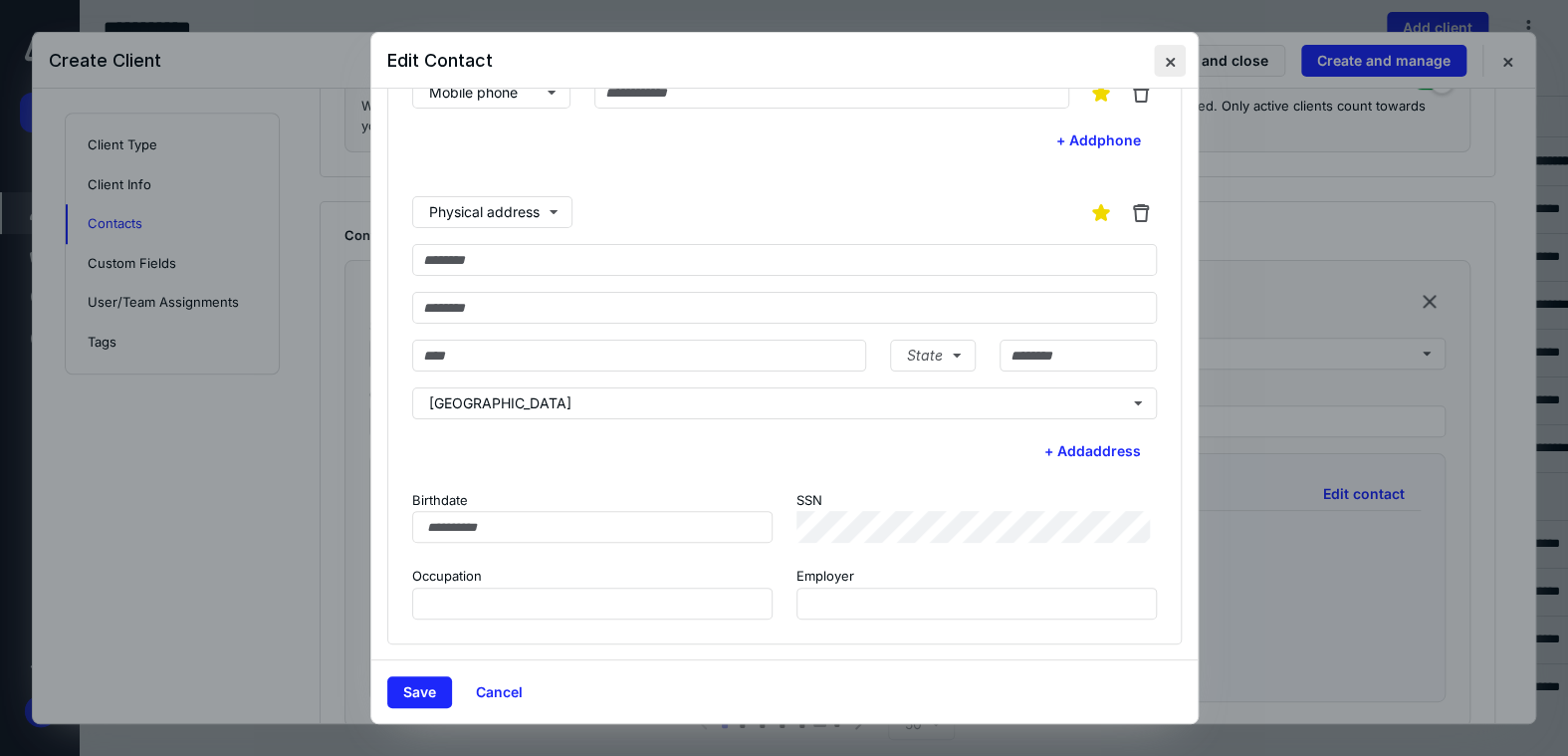 click at bounding box center [1170, 61] 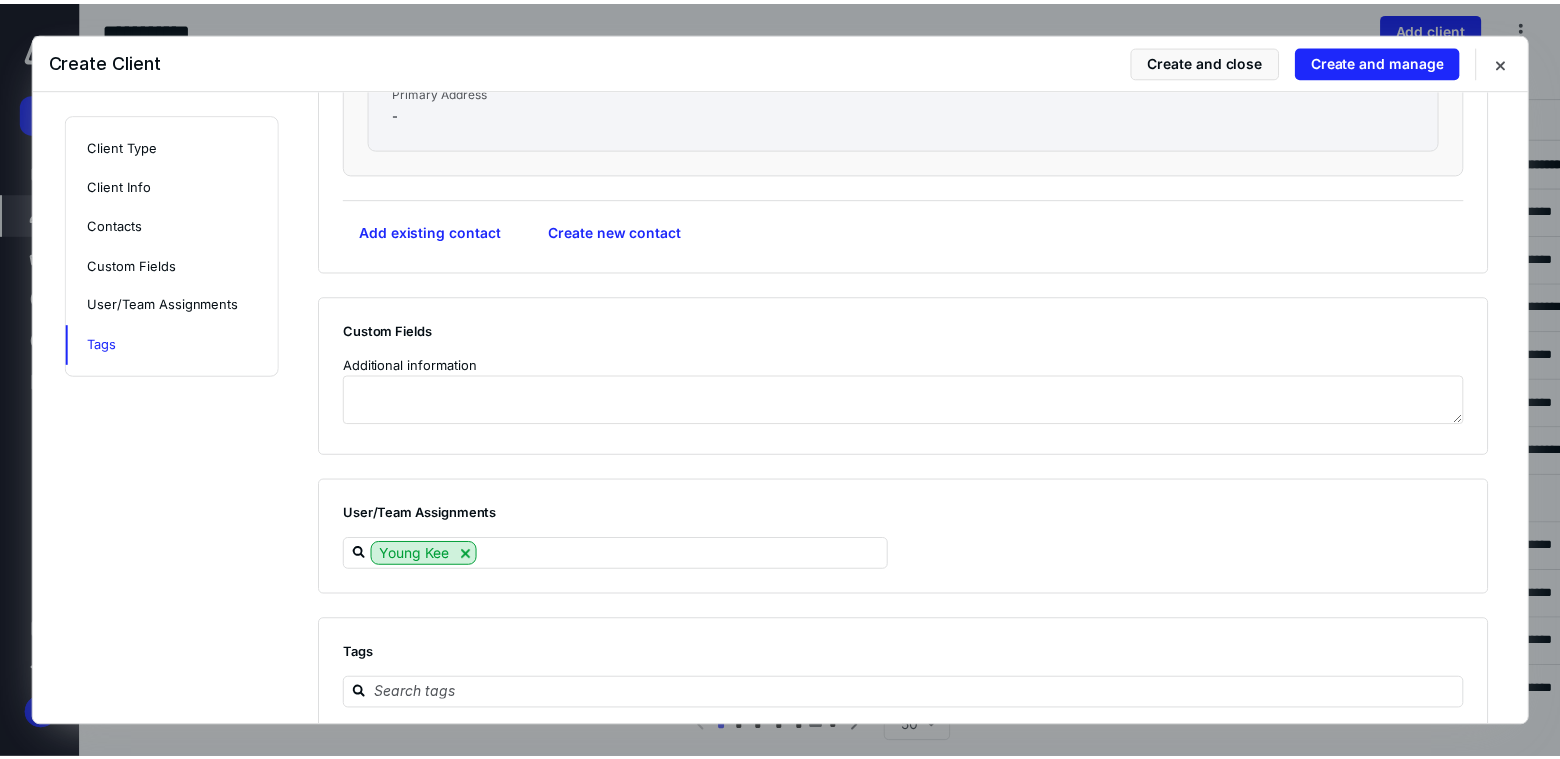 scroll, scrollTop: 1274, scrollLeft: 0, axis: vertical 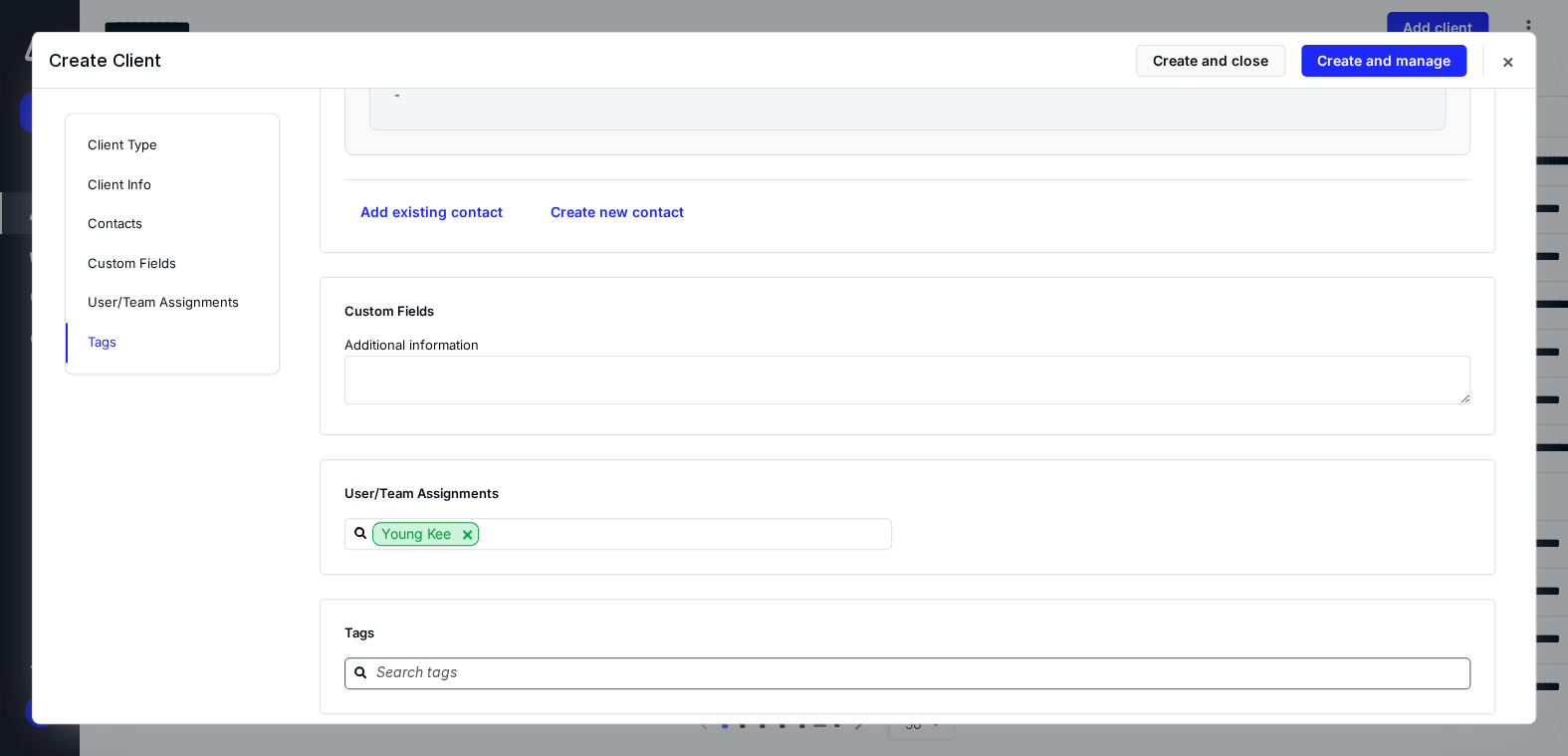 click at bounding box center [919, 672] 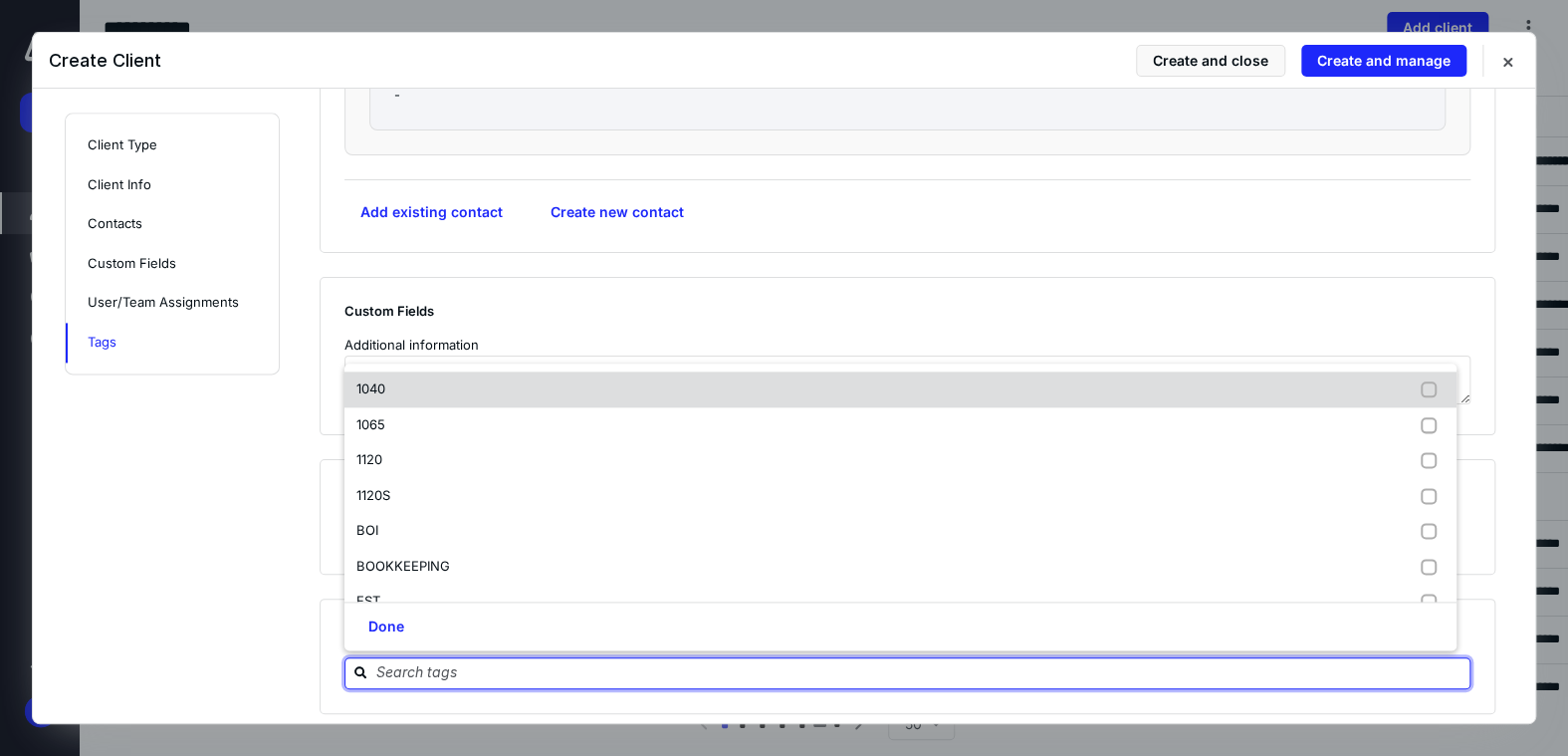 click on "1040" at bounding box center (900, 389) 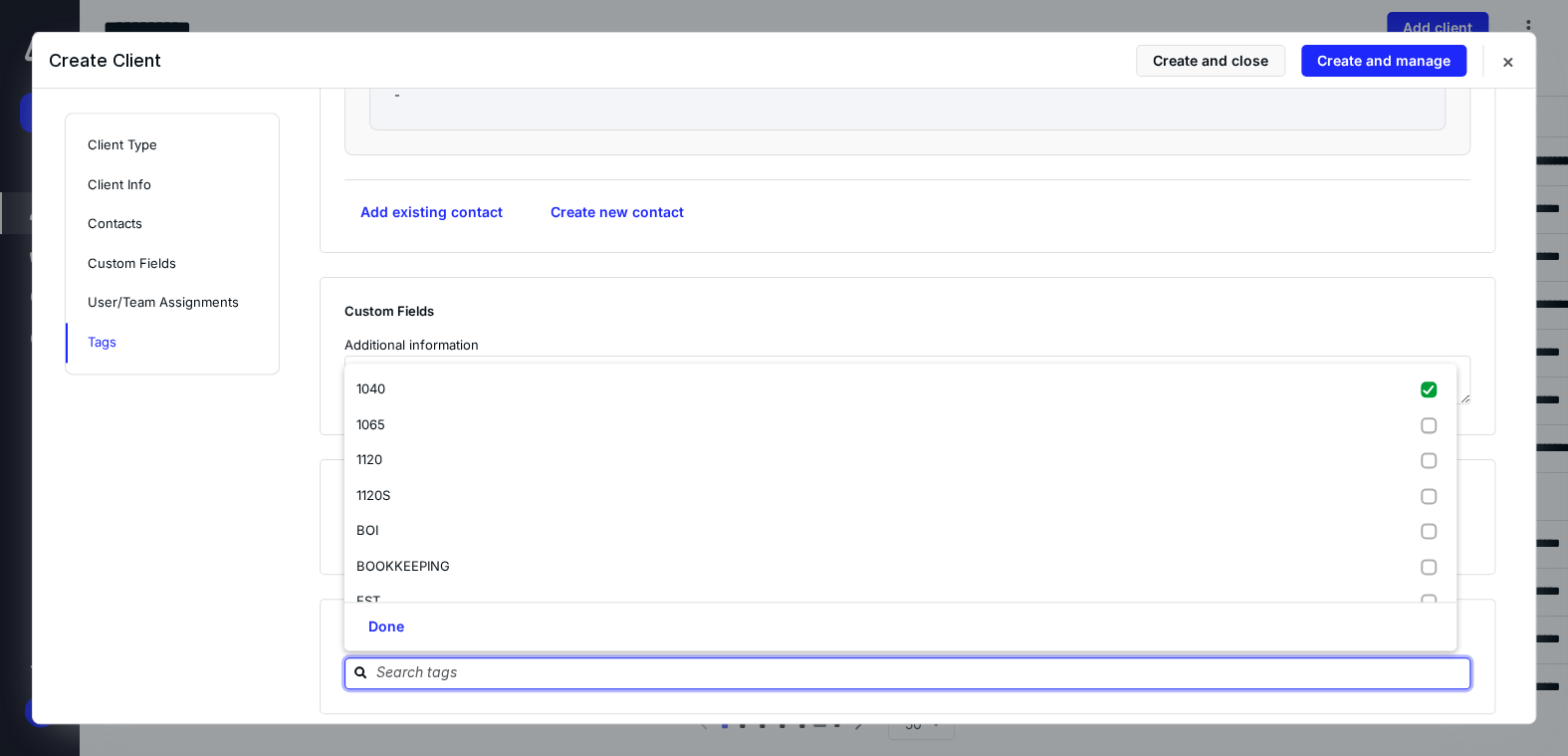 checkbox on "true" 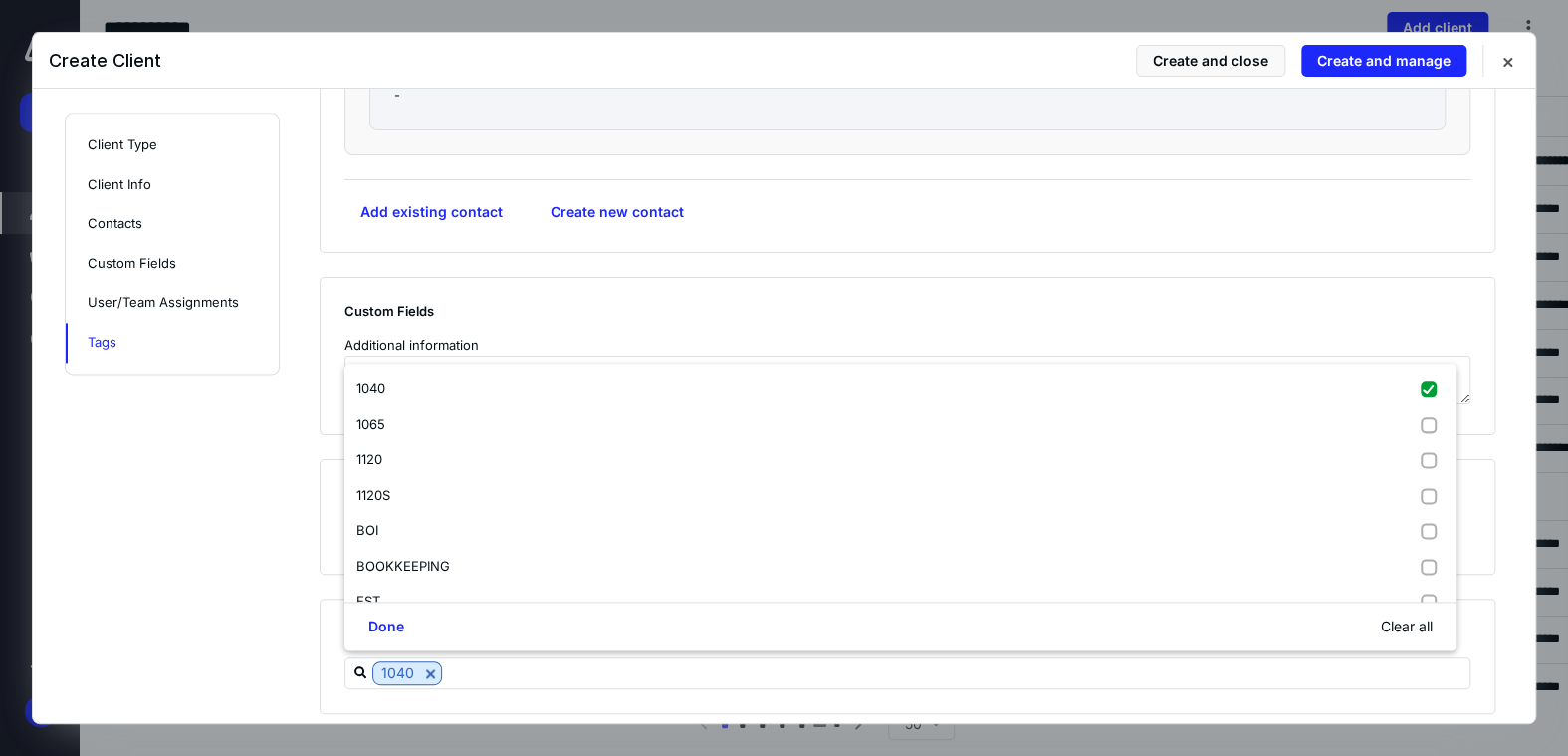 click on "**********" at bounding box center (784, -225) 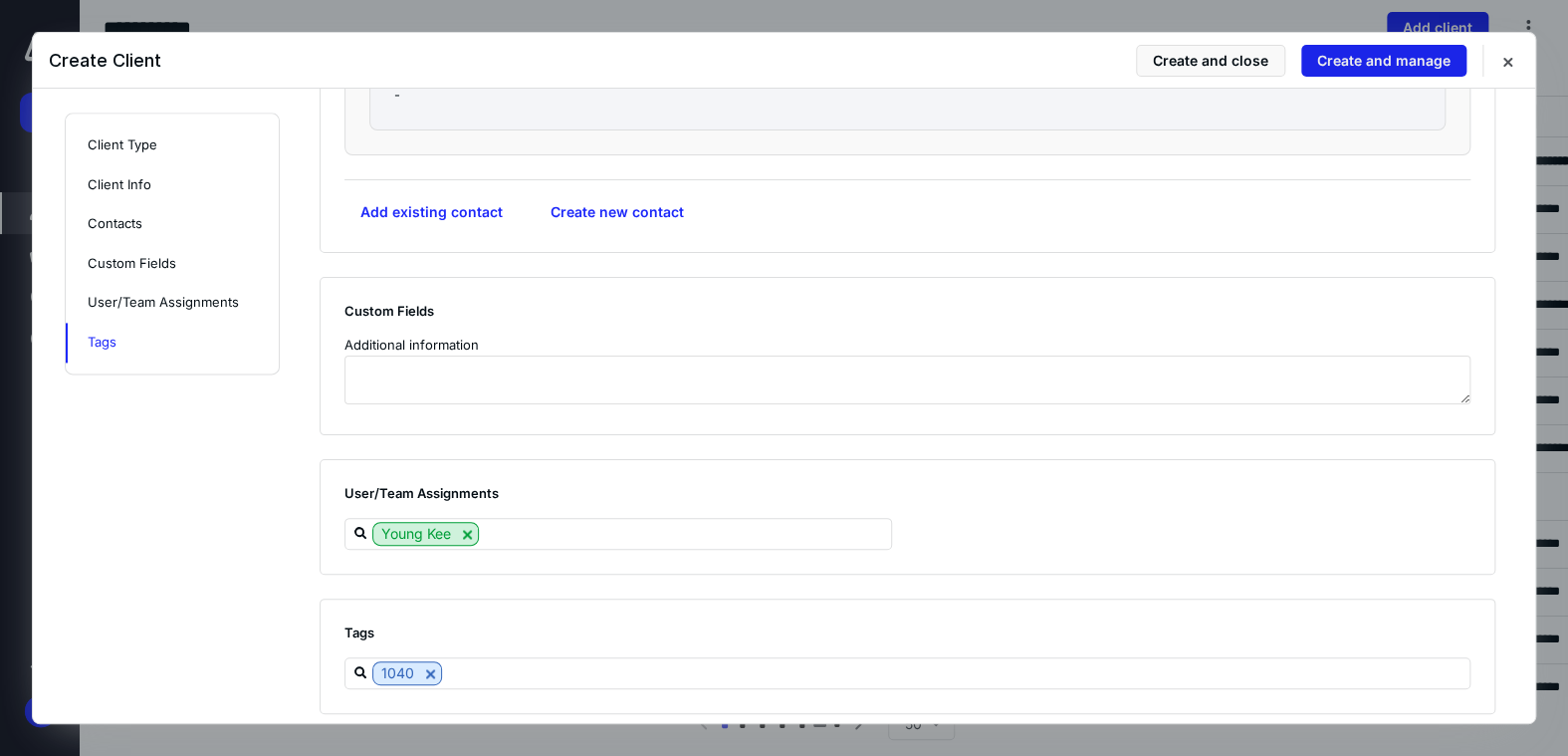click on "Create and manage" at bounding box center (1384, 61) 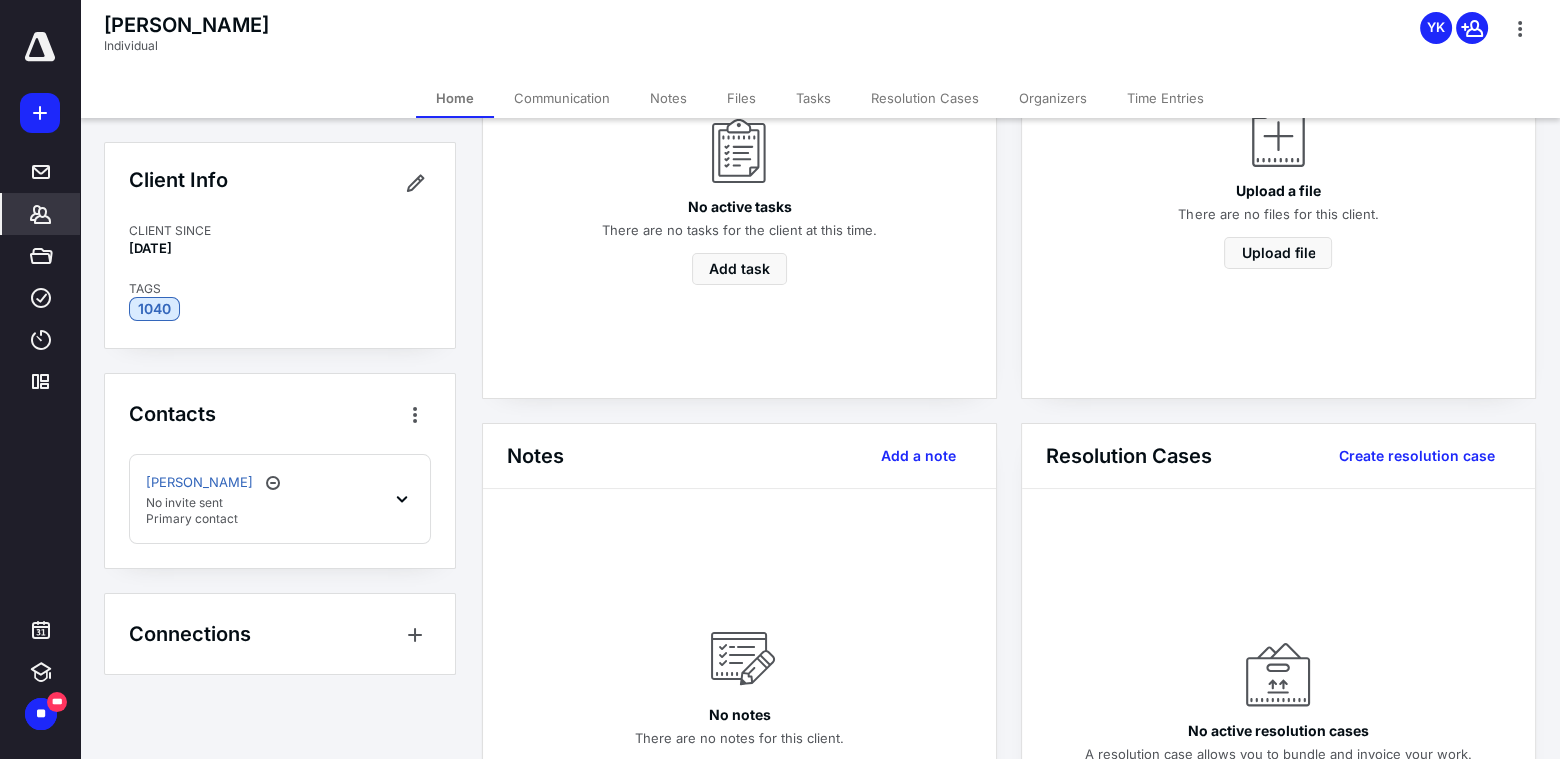 scroll, scrollTop: 600, scrollLeft: 0, axis: vertical 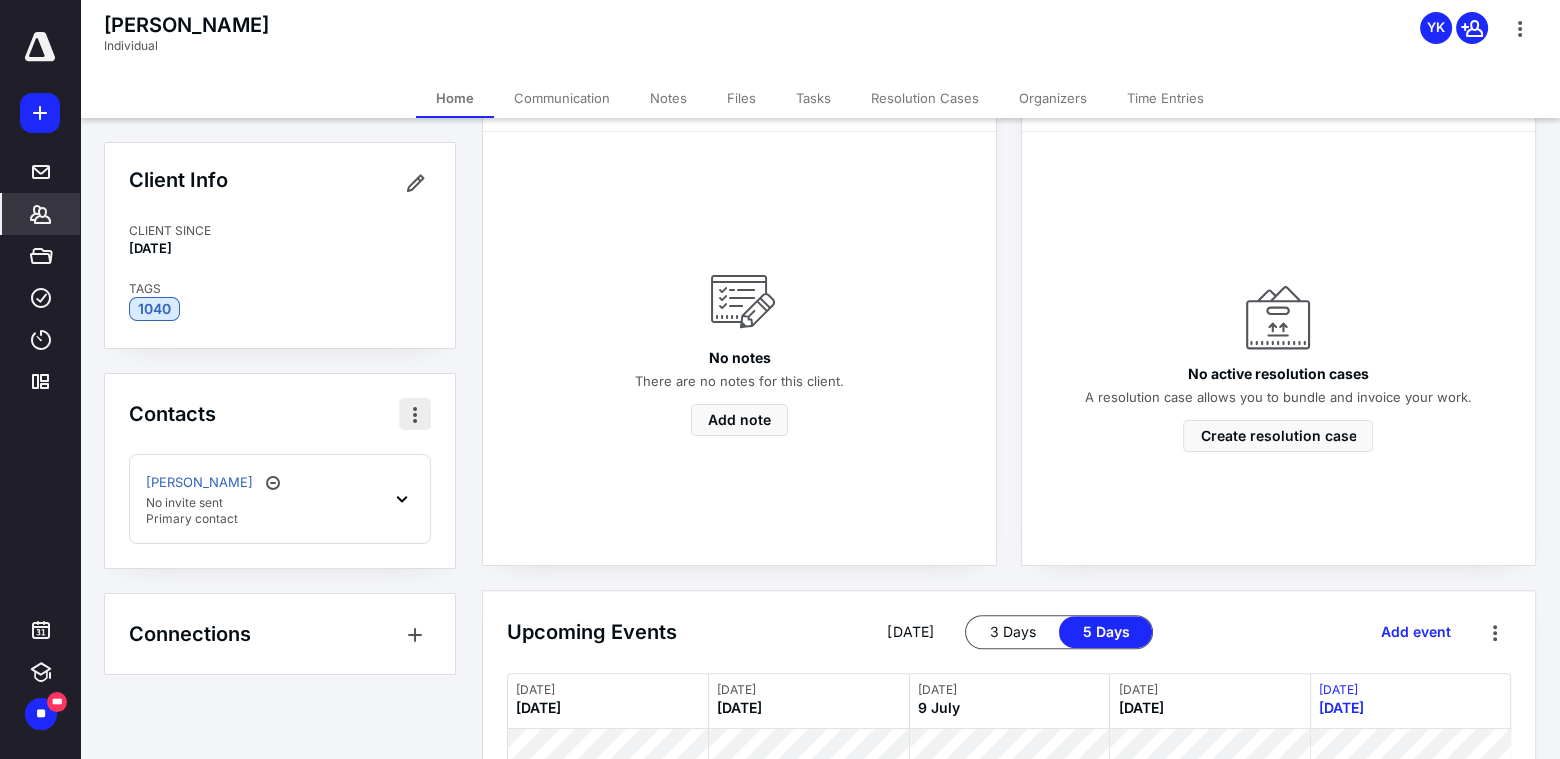 click at bounding box center (415, 414) 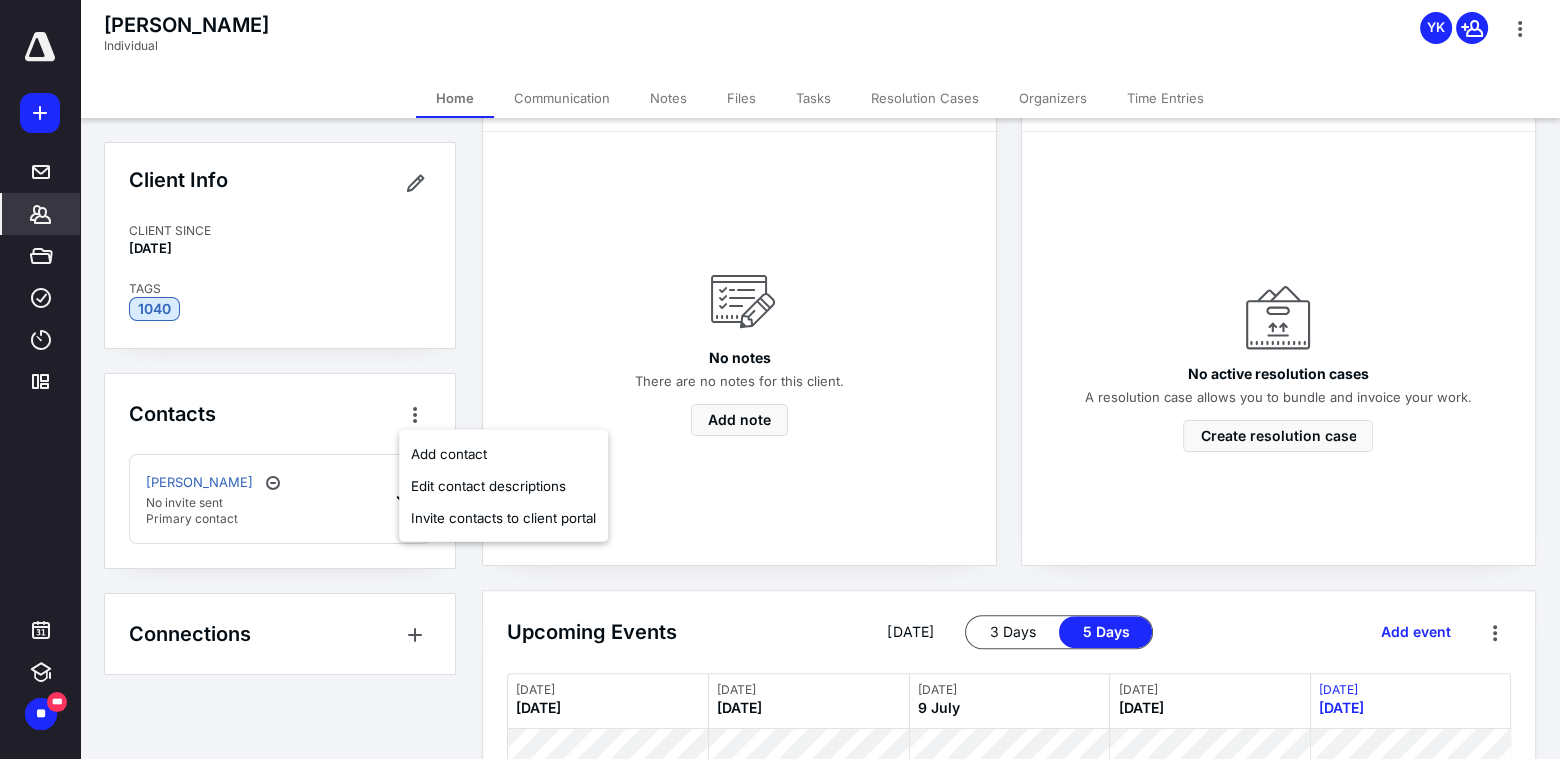 click on "Client Info CLIENT SINCE Jul 11, 2025 TAGS 1040 Contacts MICHAEL PROSSER No invite sent Primary contact Connections" at bounding box center (280, 408) 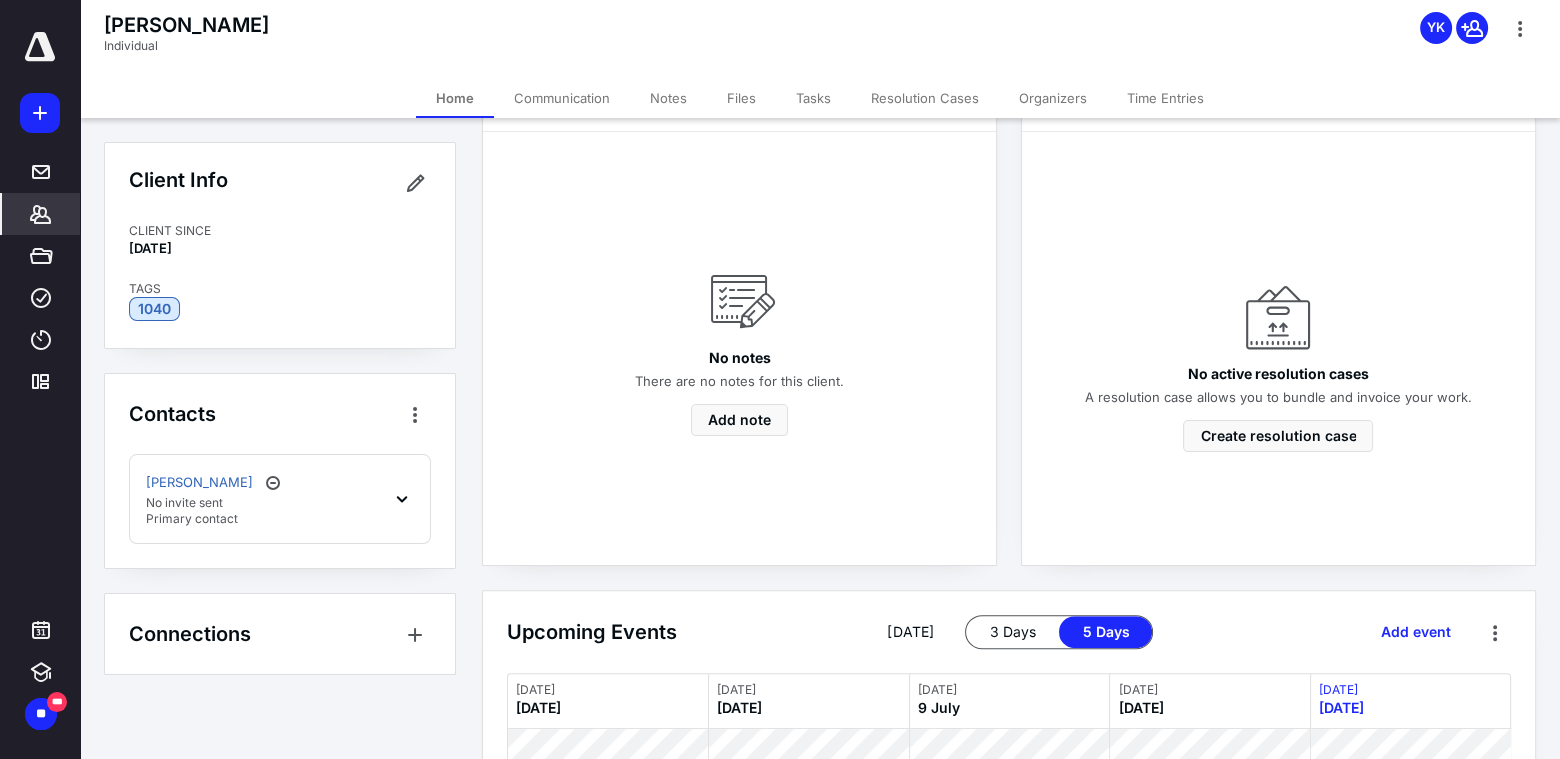 drag, startPoint x: 406, startPoint y: 500, endPoint x: 382, endPoint y: 483, distance: 29.410883 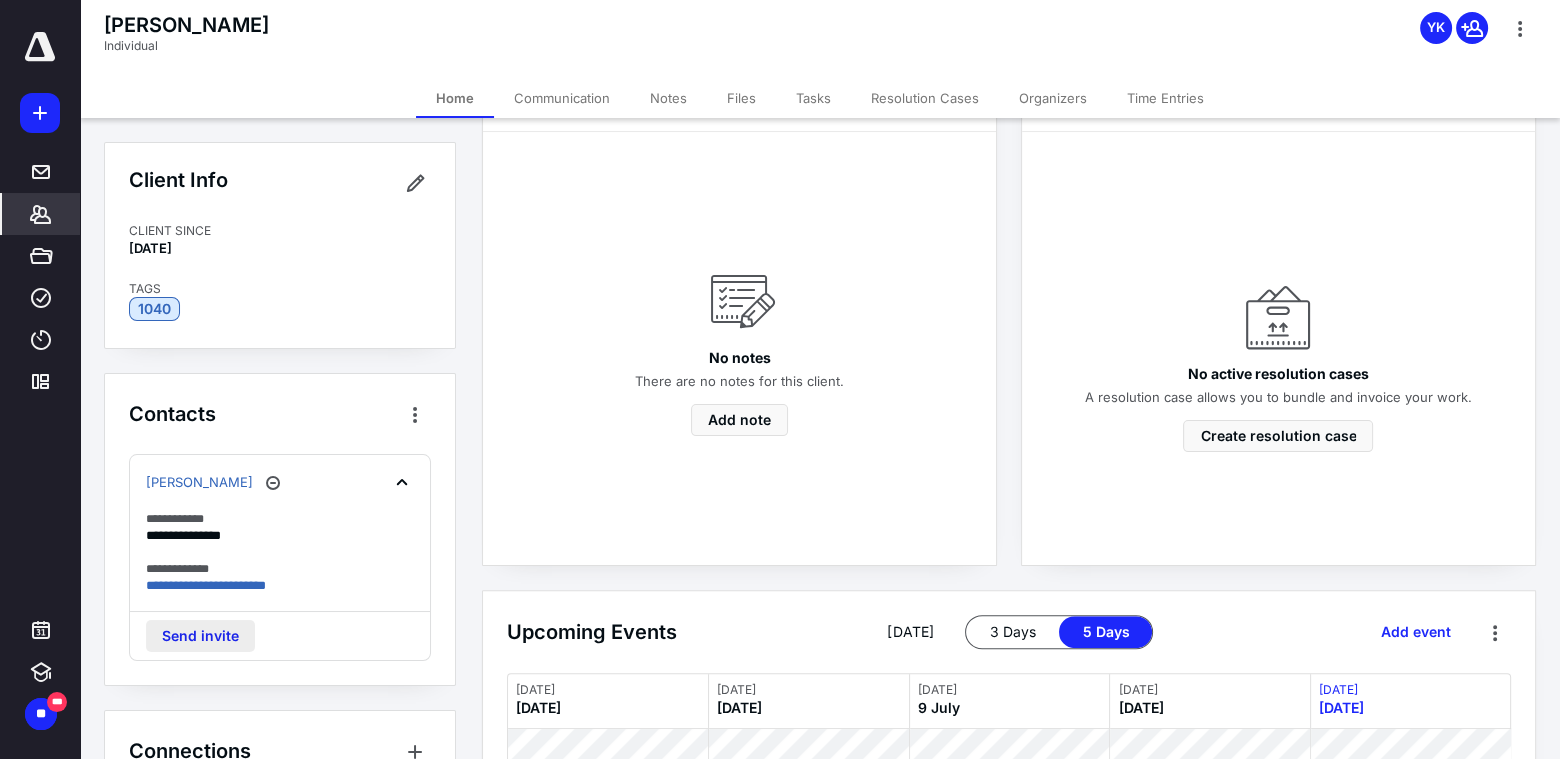 click on "Send invite" at bounding box center [200, 636] 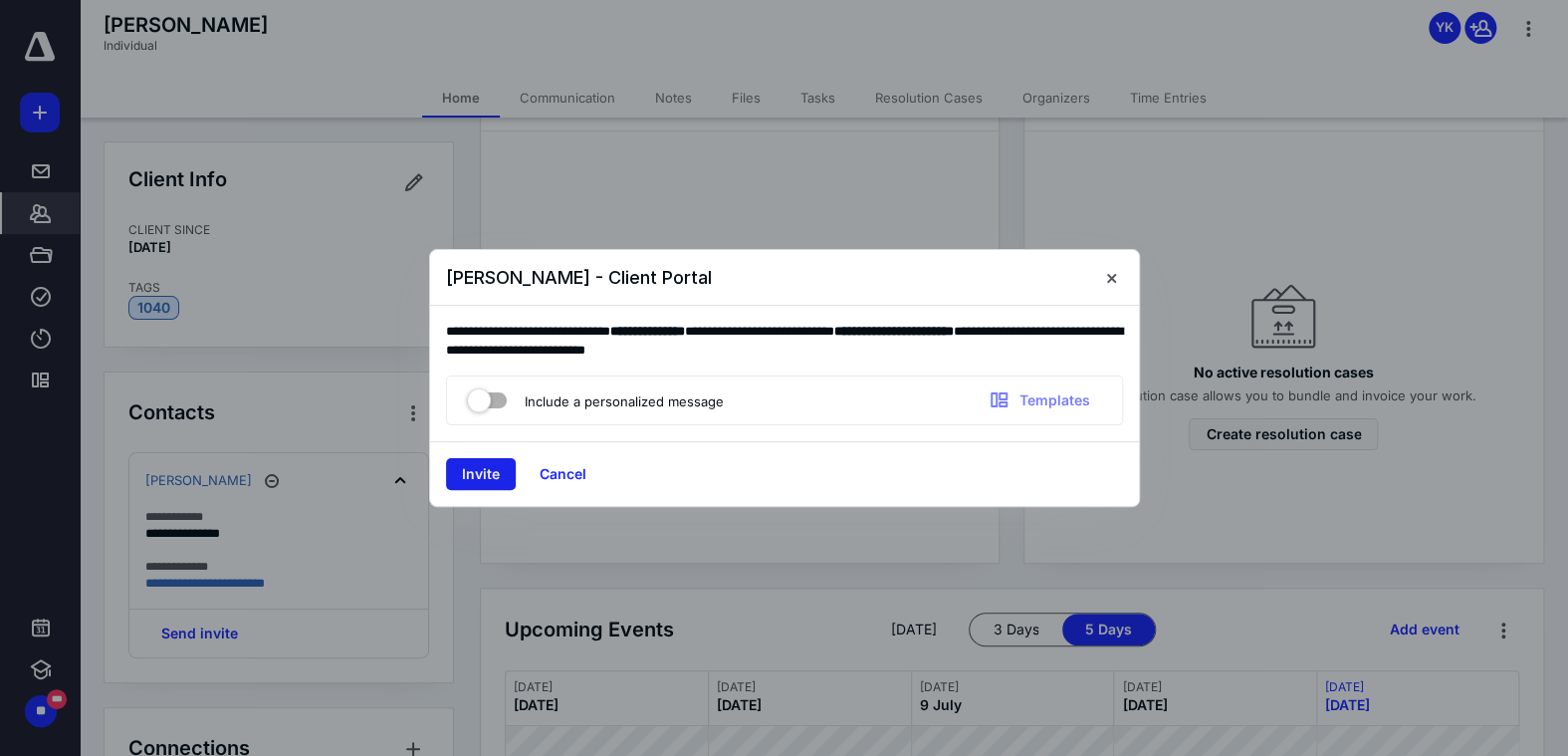 click on "Invite" at bounding box center [481, 474] 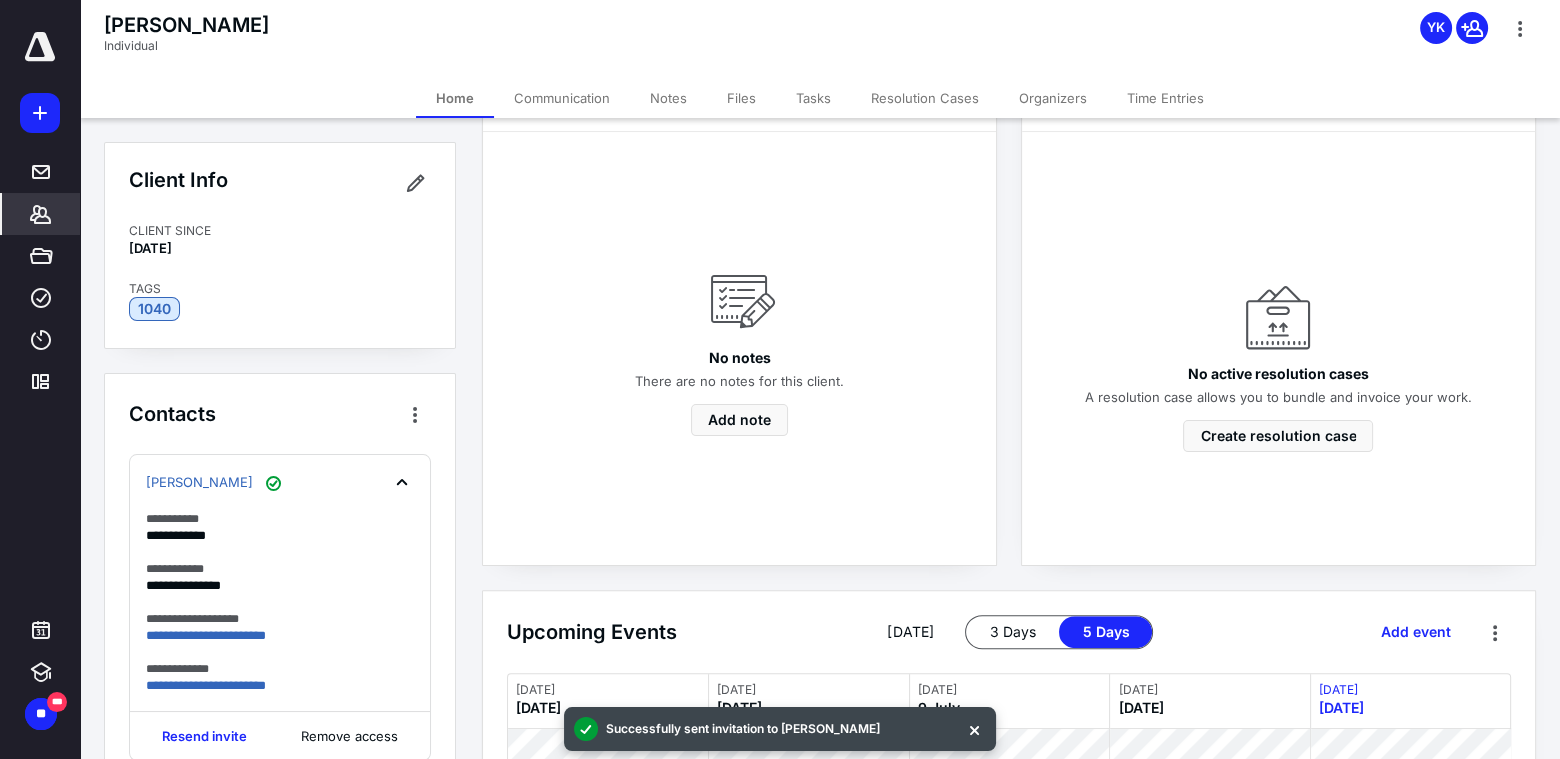 drag, startPoint x: 1065, startPoint y: 91, endPoint x: 1069, endPoint y: 117, distance: 26.305893 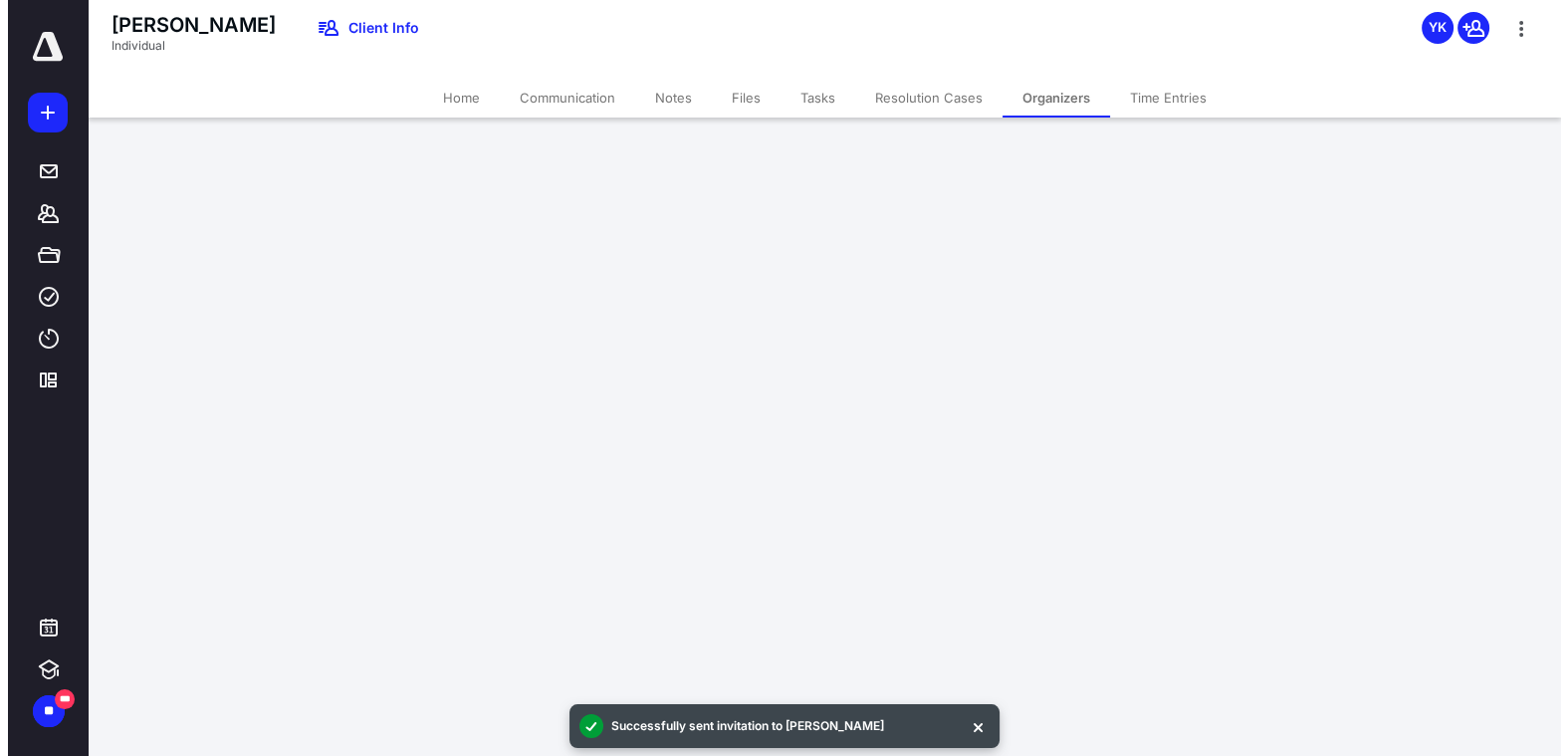scroll, scrollTop: 0, scrollLeft: 0, axis: both 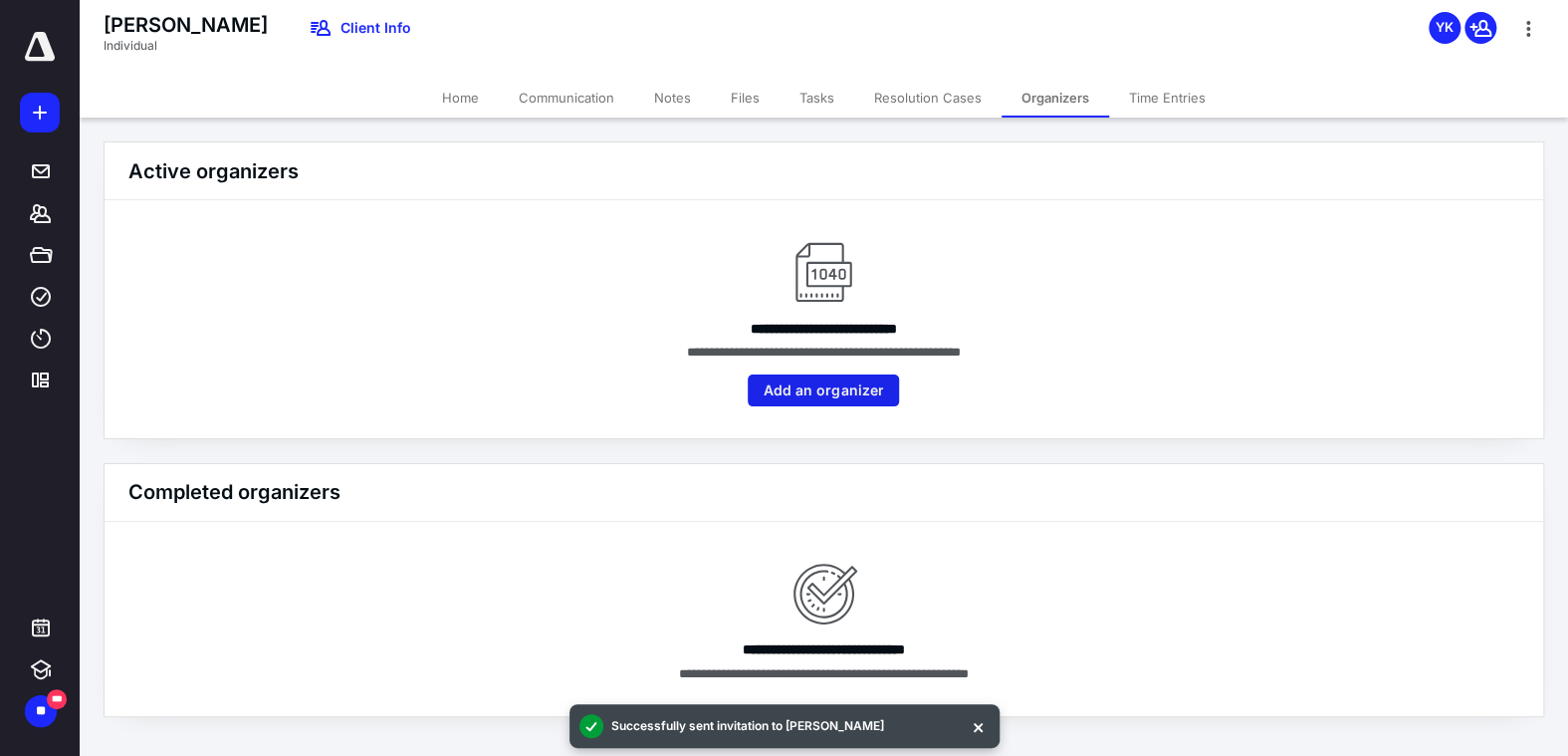 click on "Add an organizer" at bounding box center (823, 390) 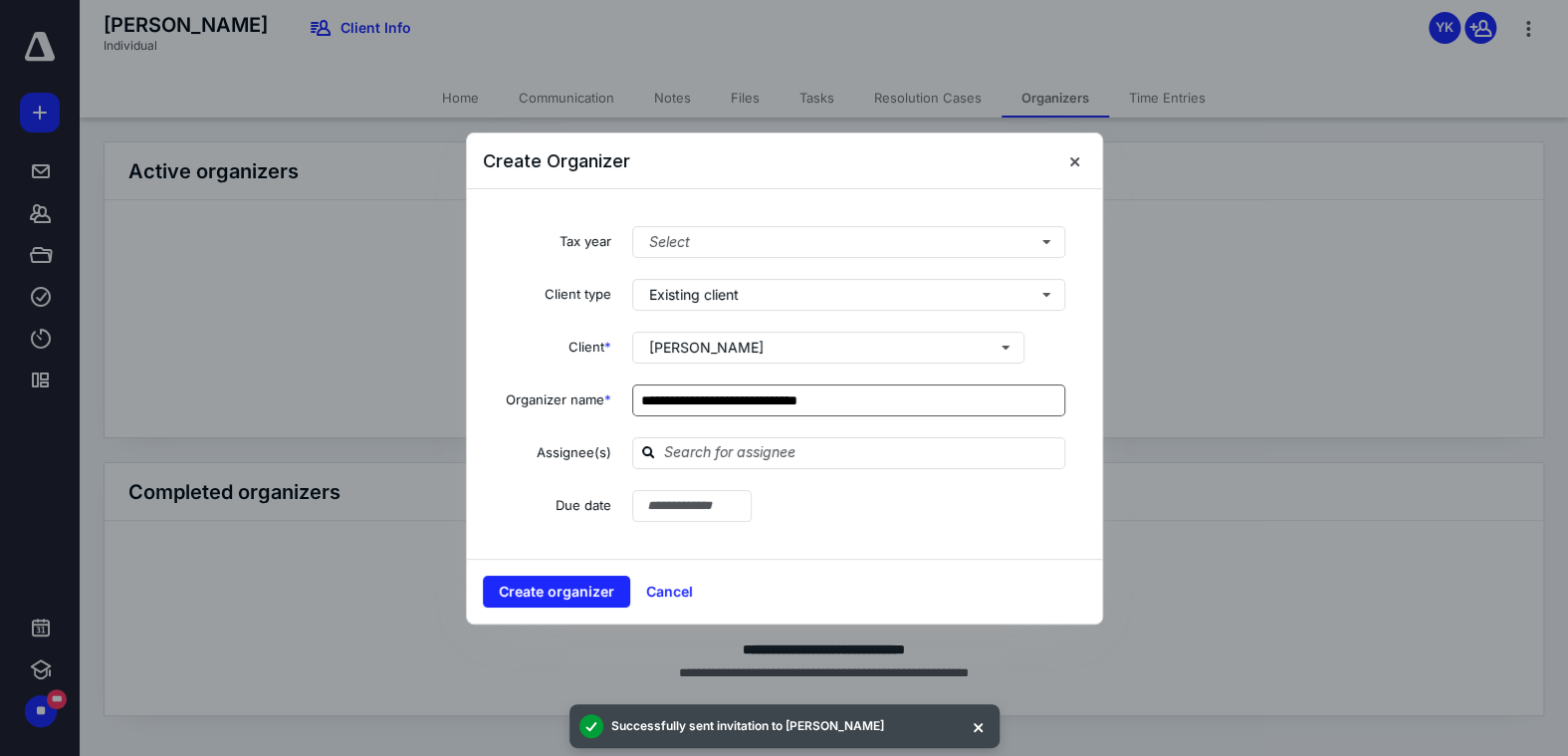 type on "**********" 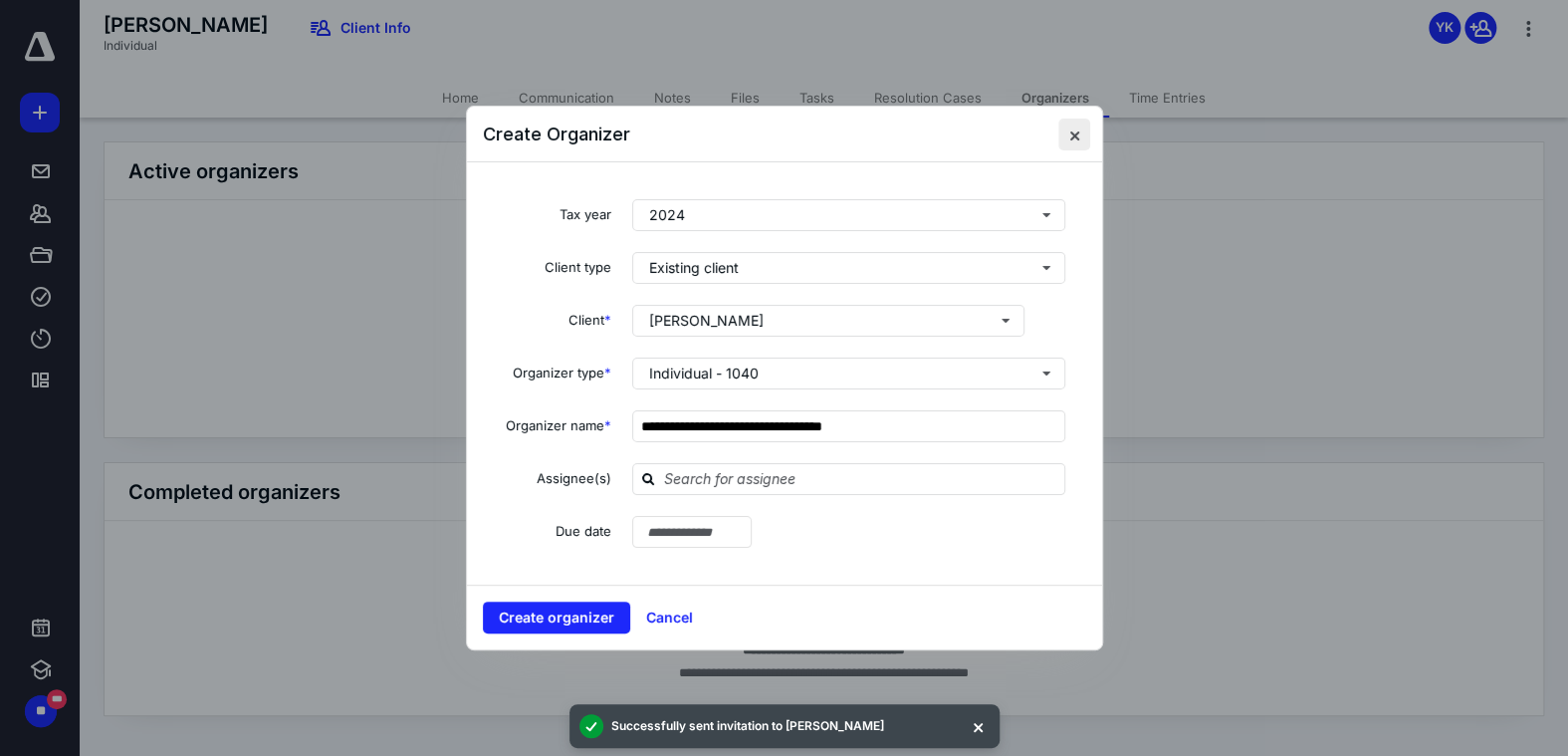 click at bounding box center [1074, 134] 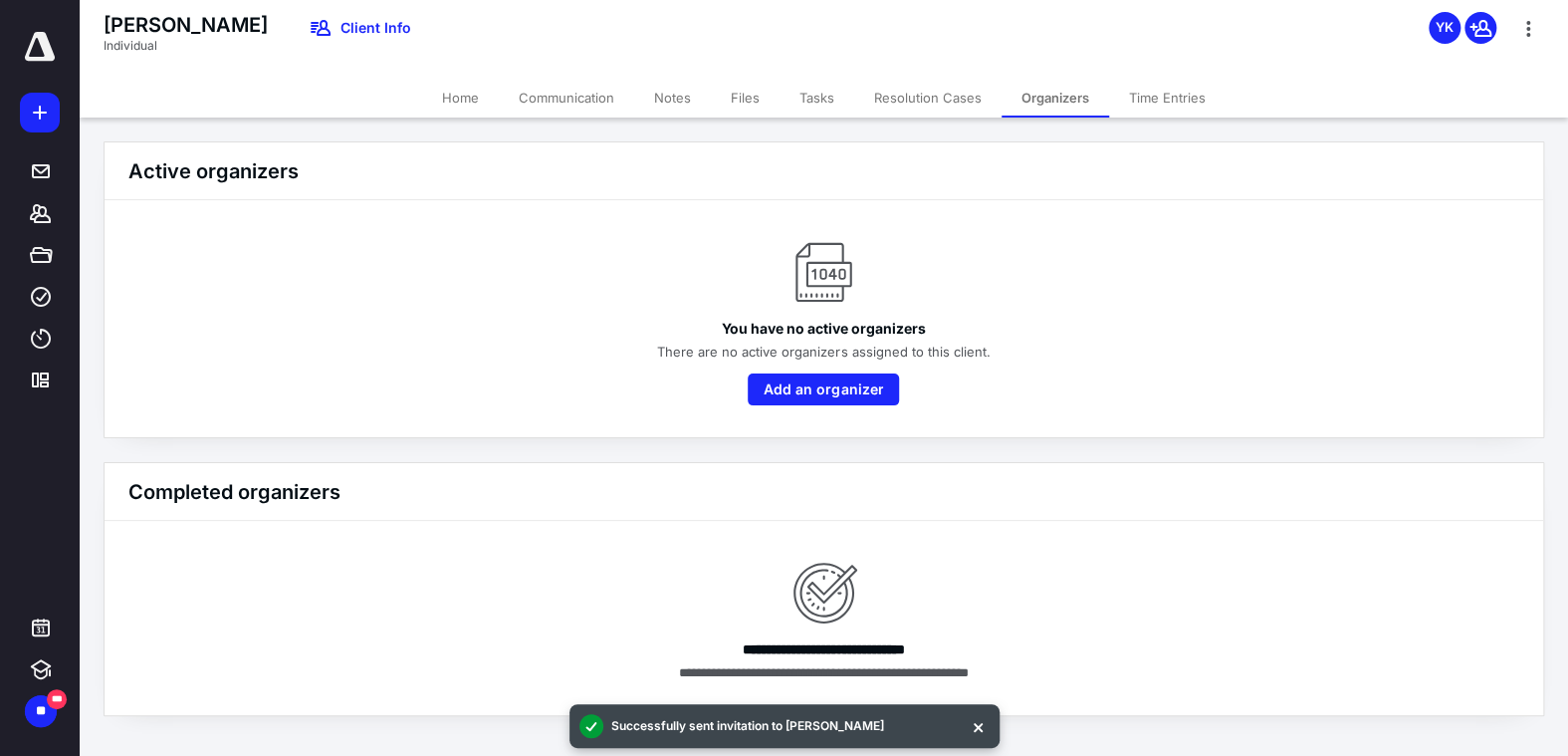 click on "You have no active organizers There are no active organizers assigned to this client. Add an organizer" at bounding box center [823, 319] 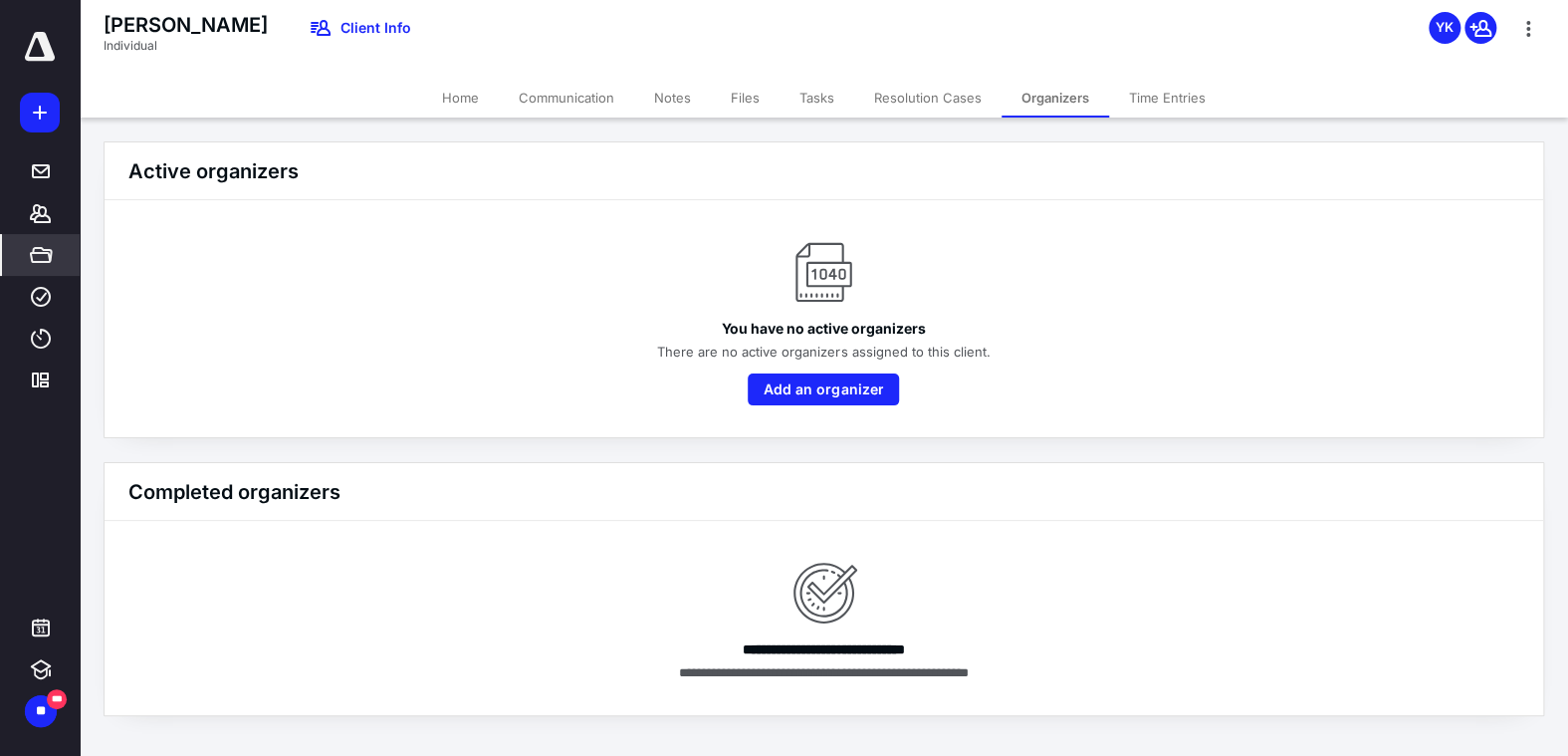 click 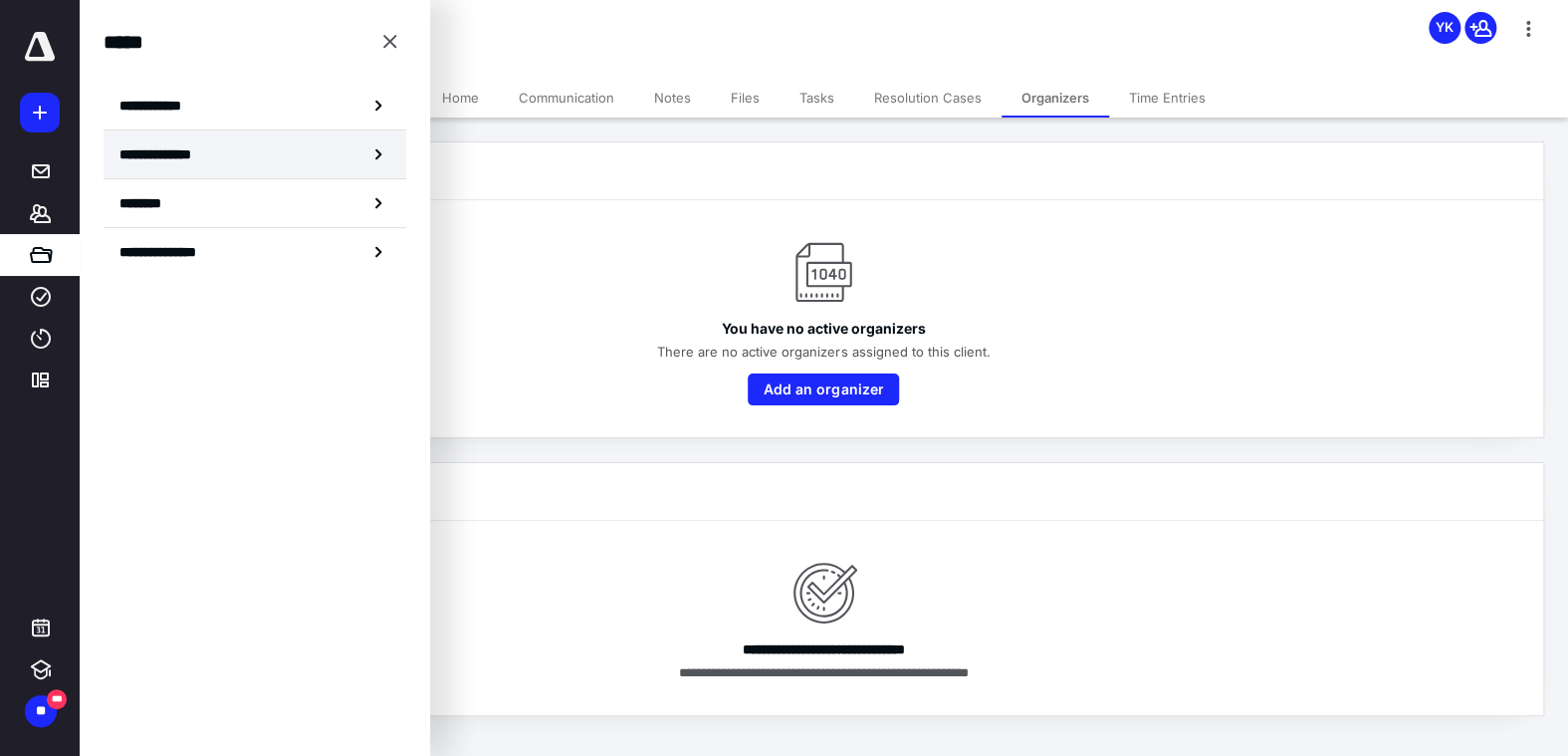 click on "**********" at bounding box center [255, 154] 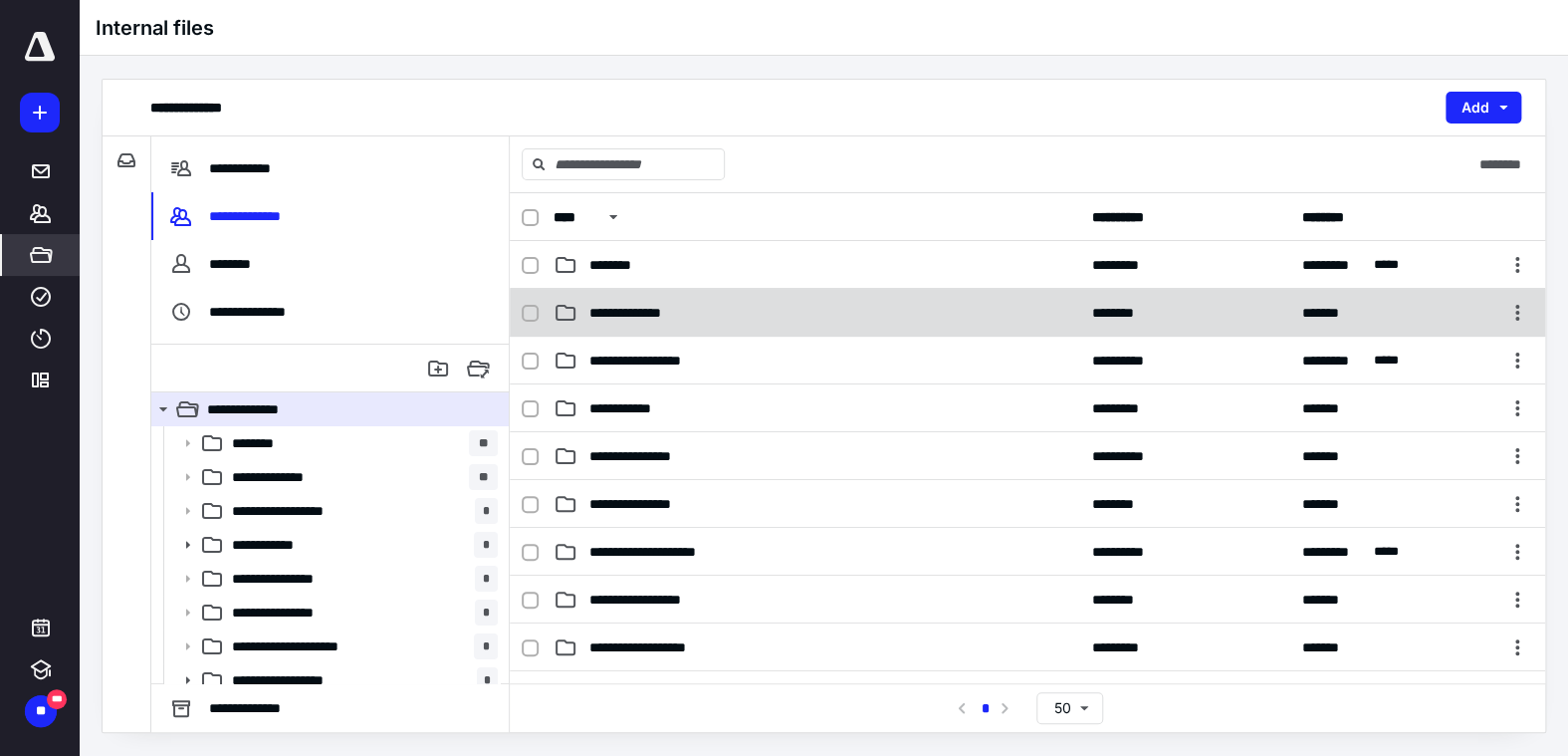 click on "**********" at bounding box center [1027, 313] 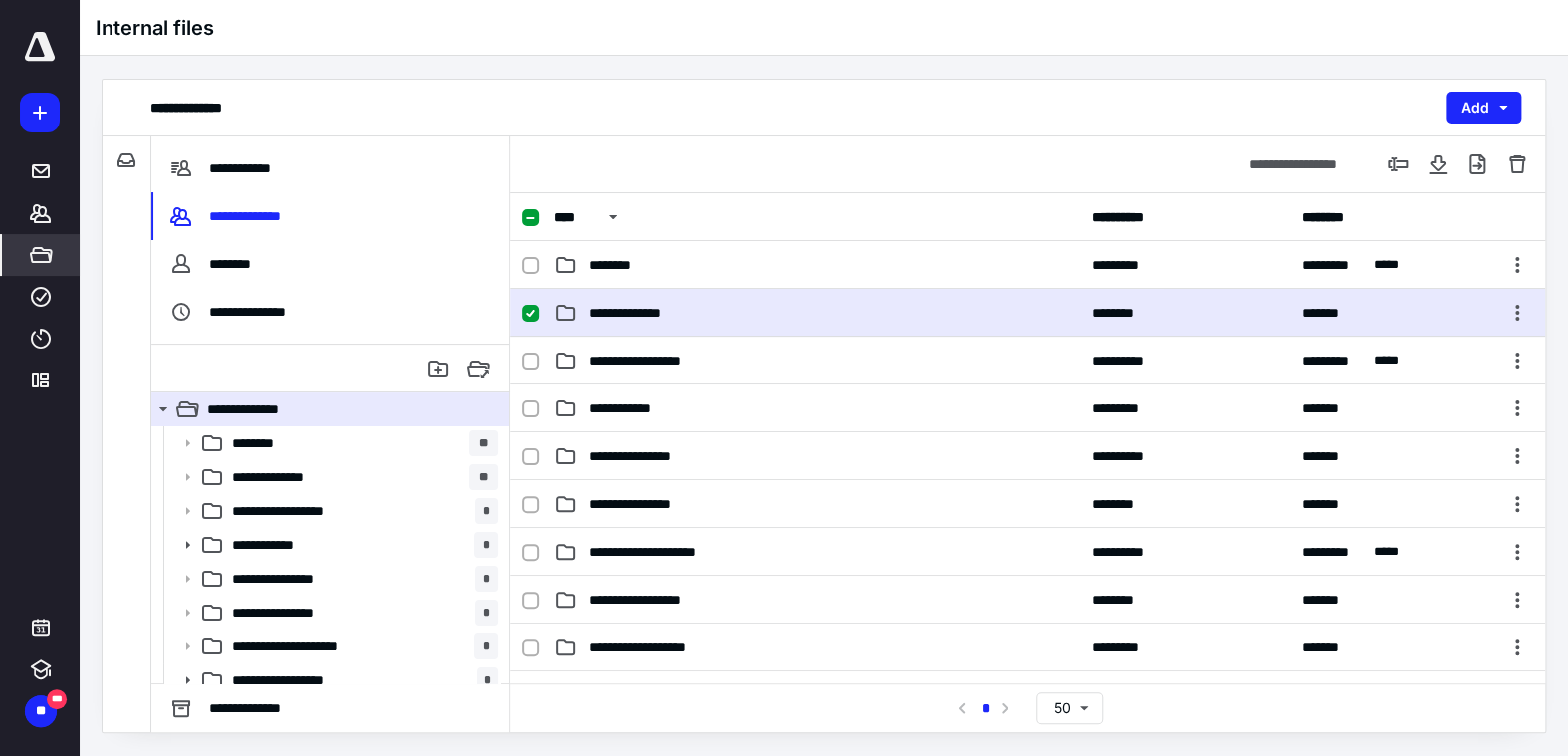 click on "**********" at bounding box center [1027, 313] 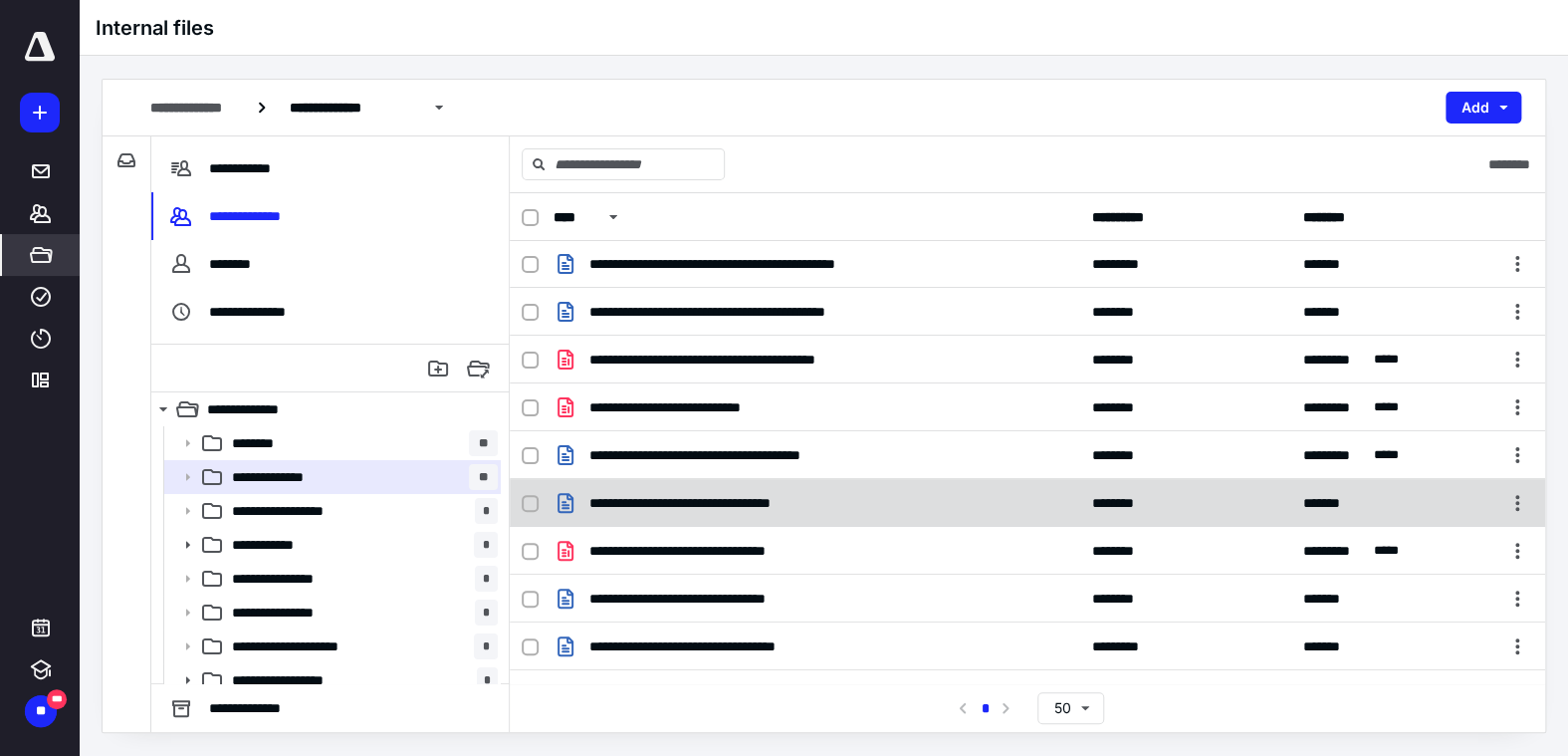scroll, scrollTop: 299, scrollLeft: 0, axis: vertical 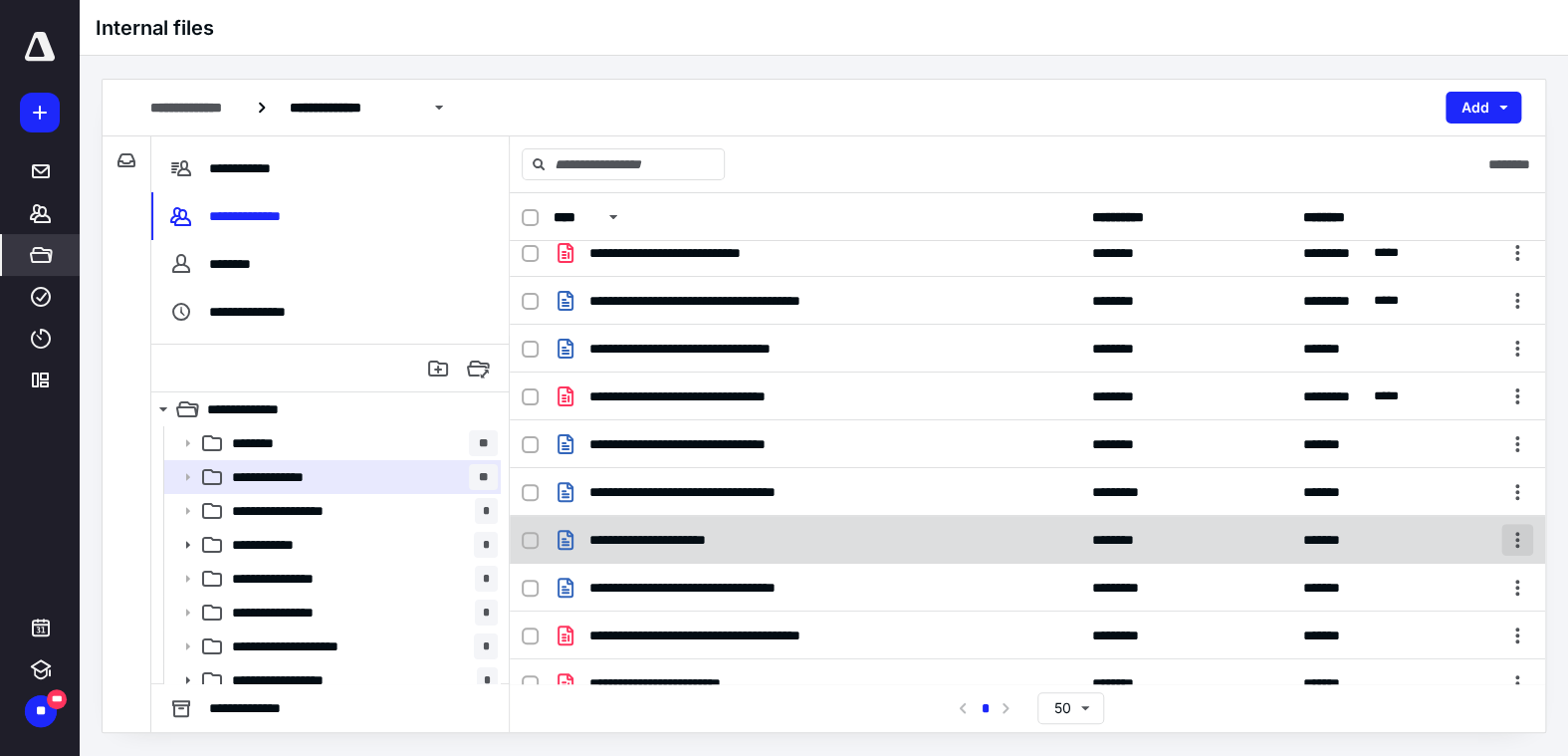 click at bounding box center [1517, 540] 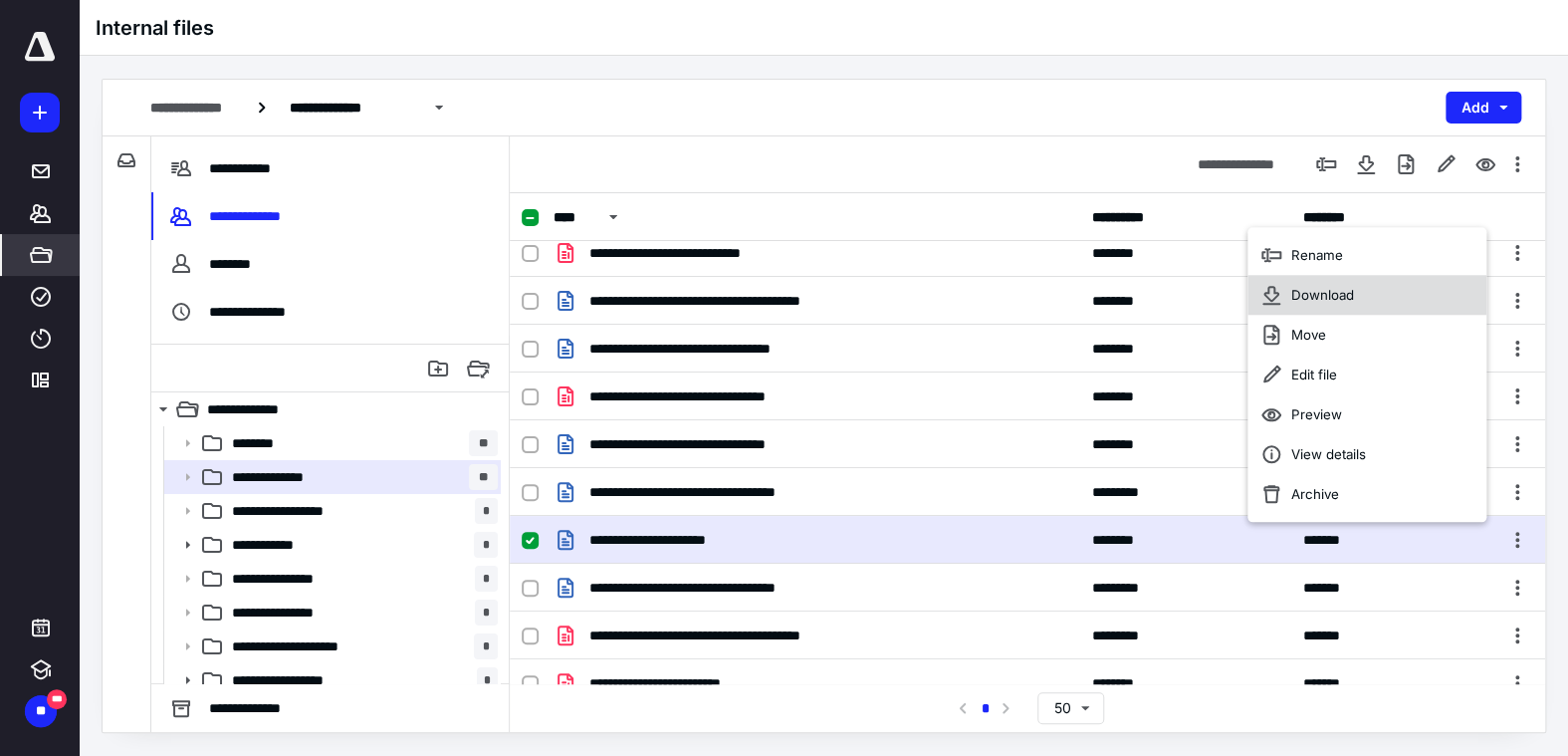 click on "Download" at bounding box center (1322, 295) 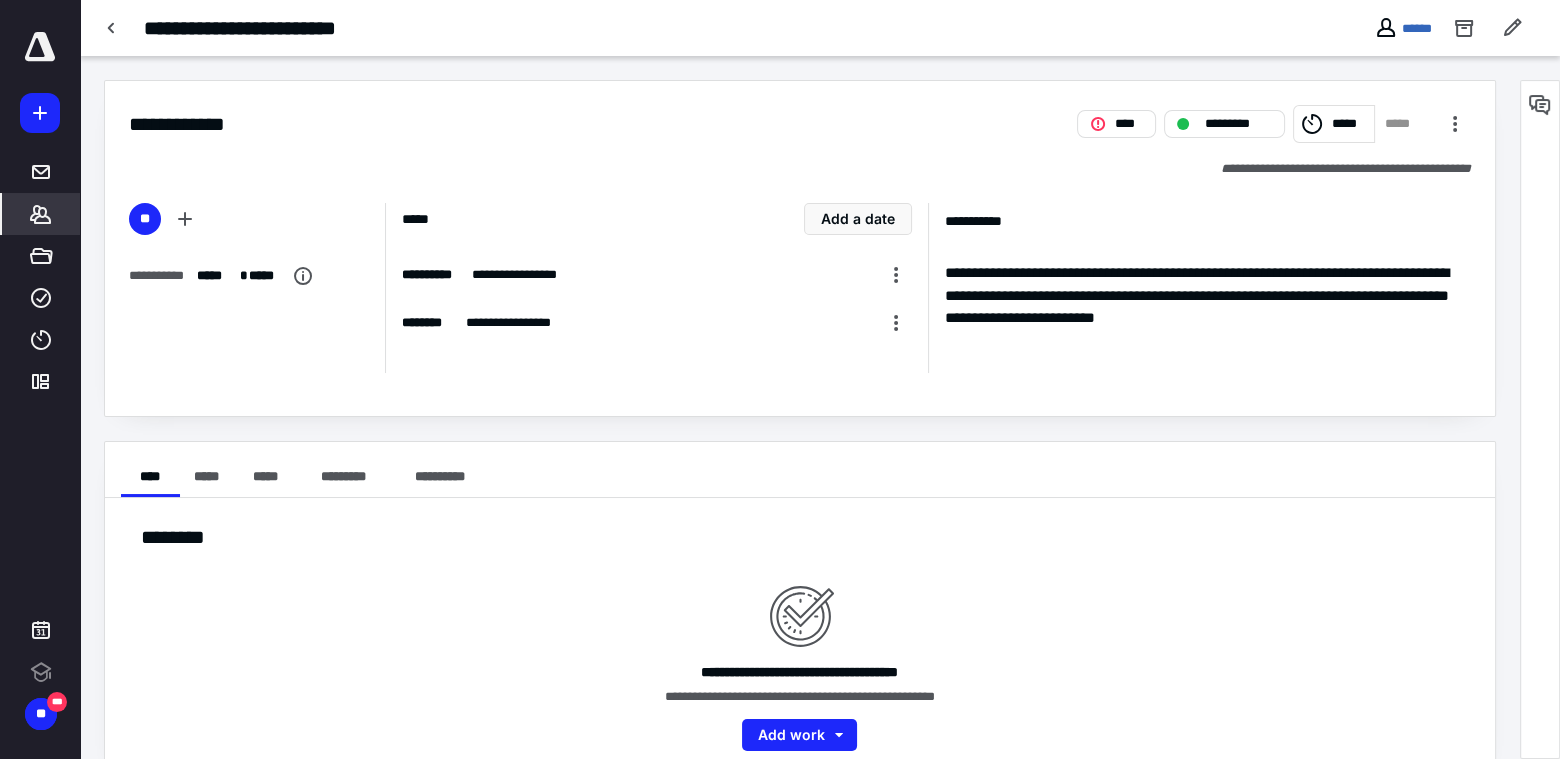 scroll, scrollTop: 0, scrollLeft: 0, axis: both 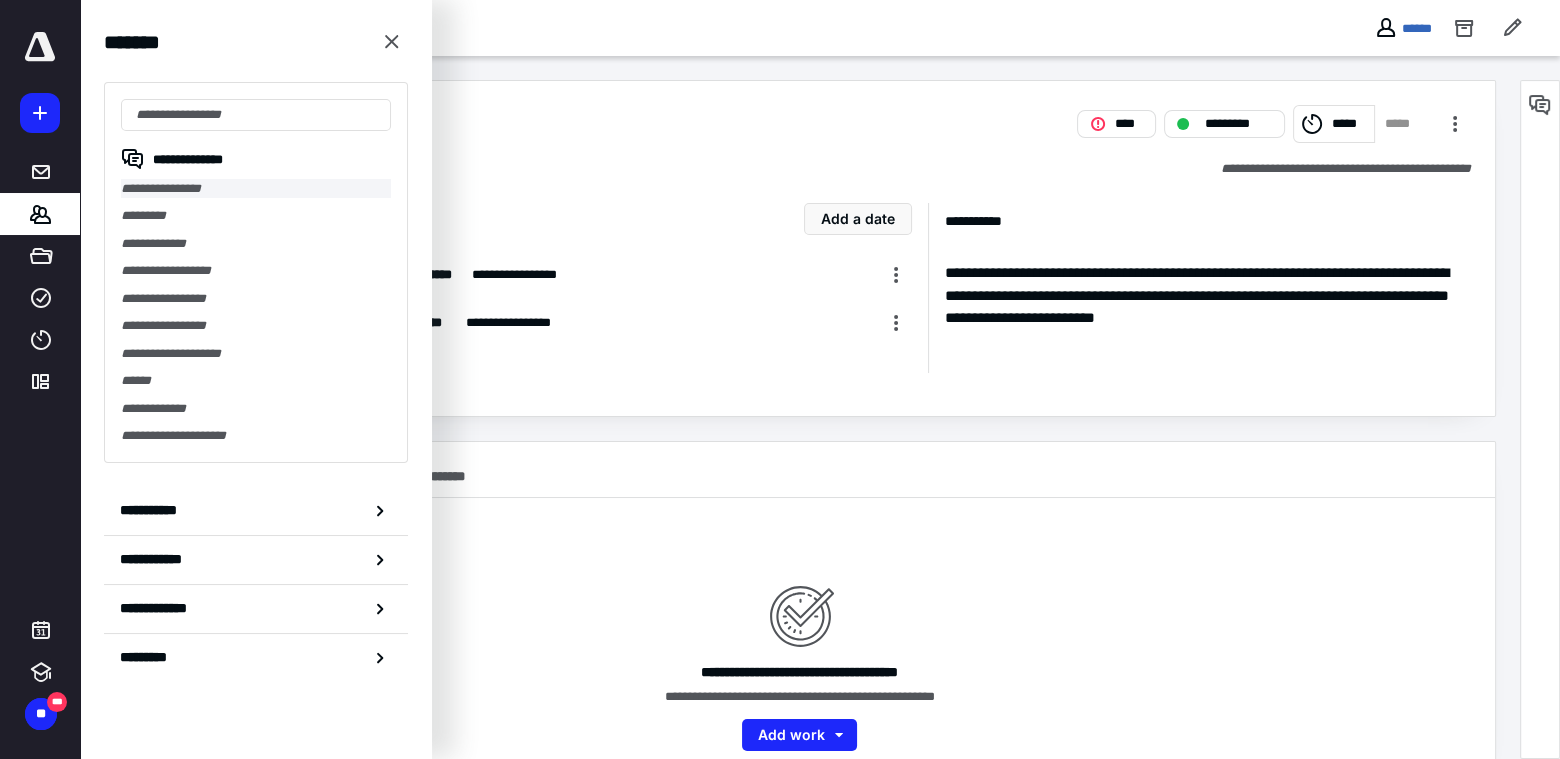 click on "**********" at bounding box center (256, 188) 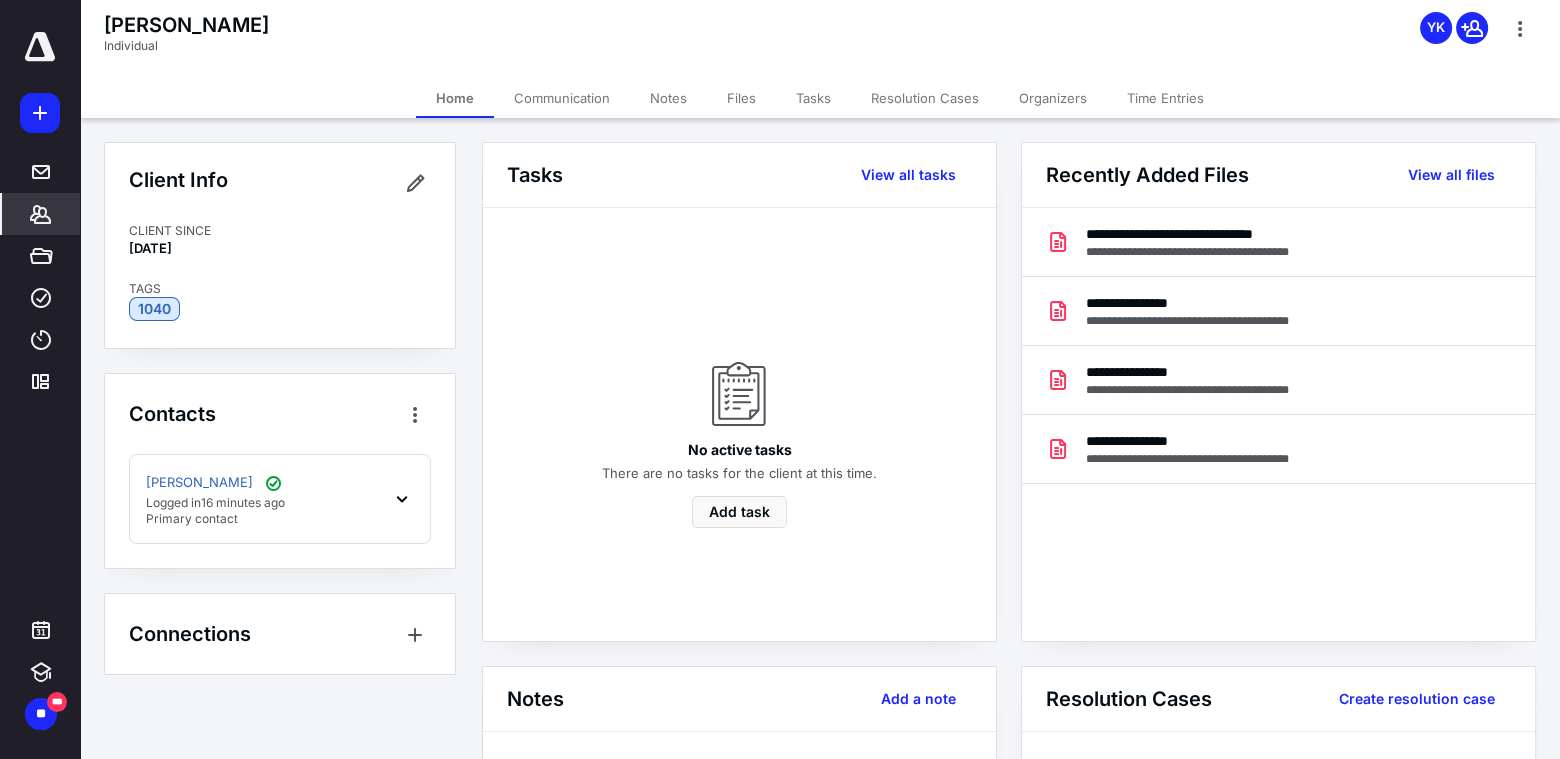 click on "Files" at bounding box center (741, 98) 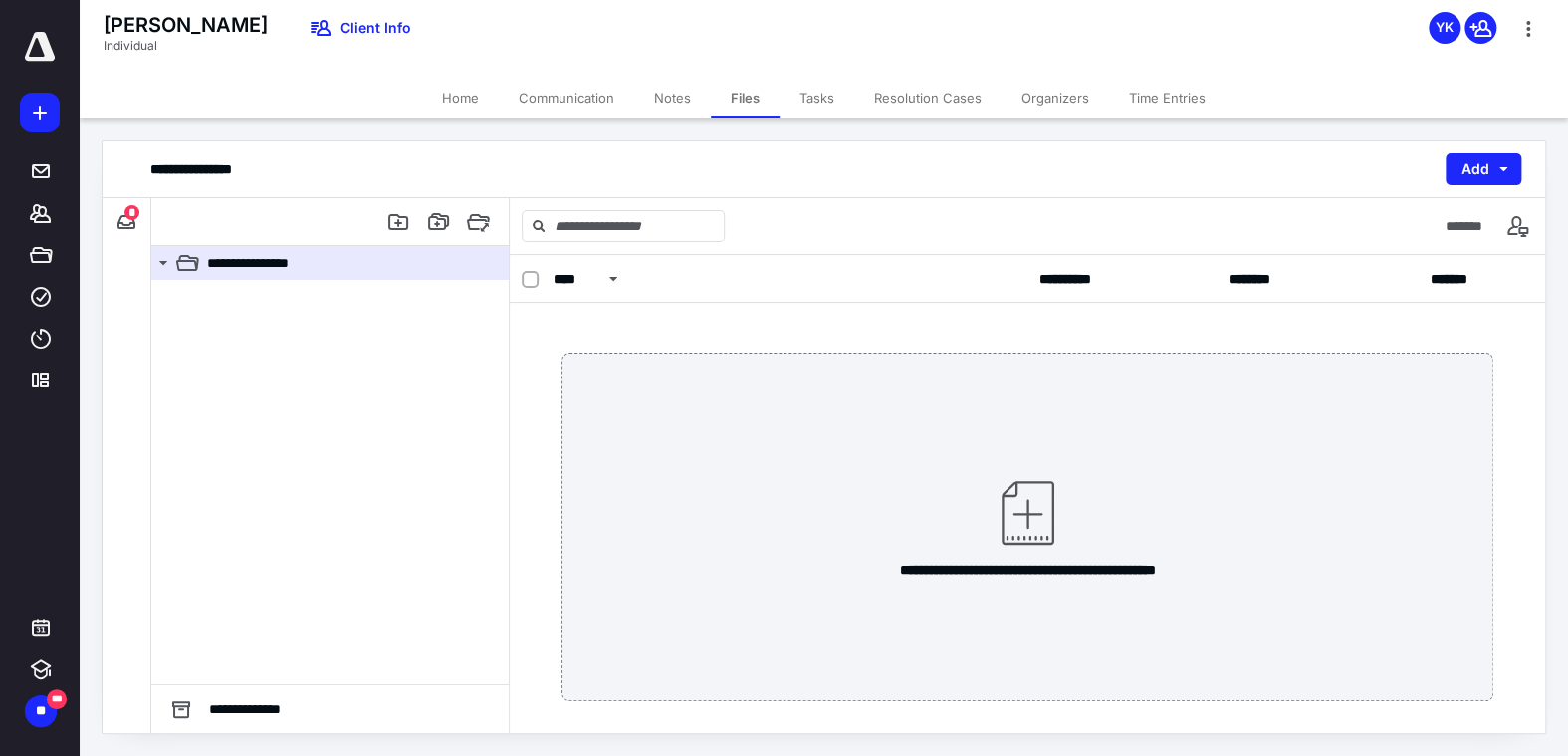 click on "*" at bounding box center [131, 212] 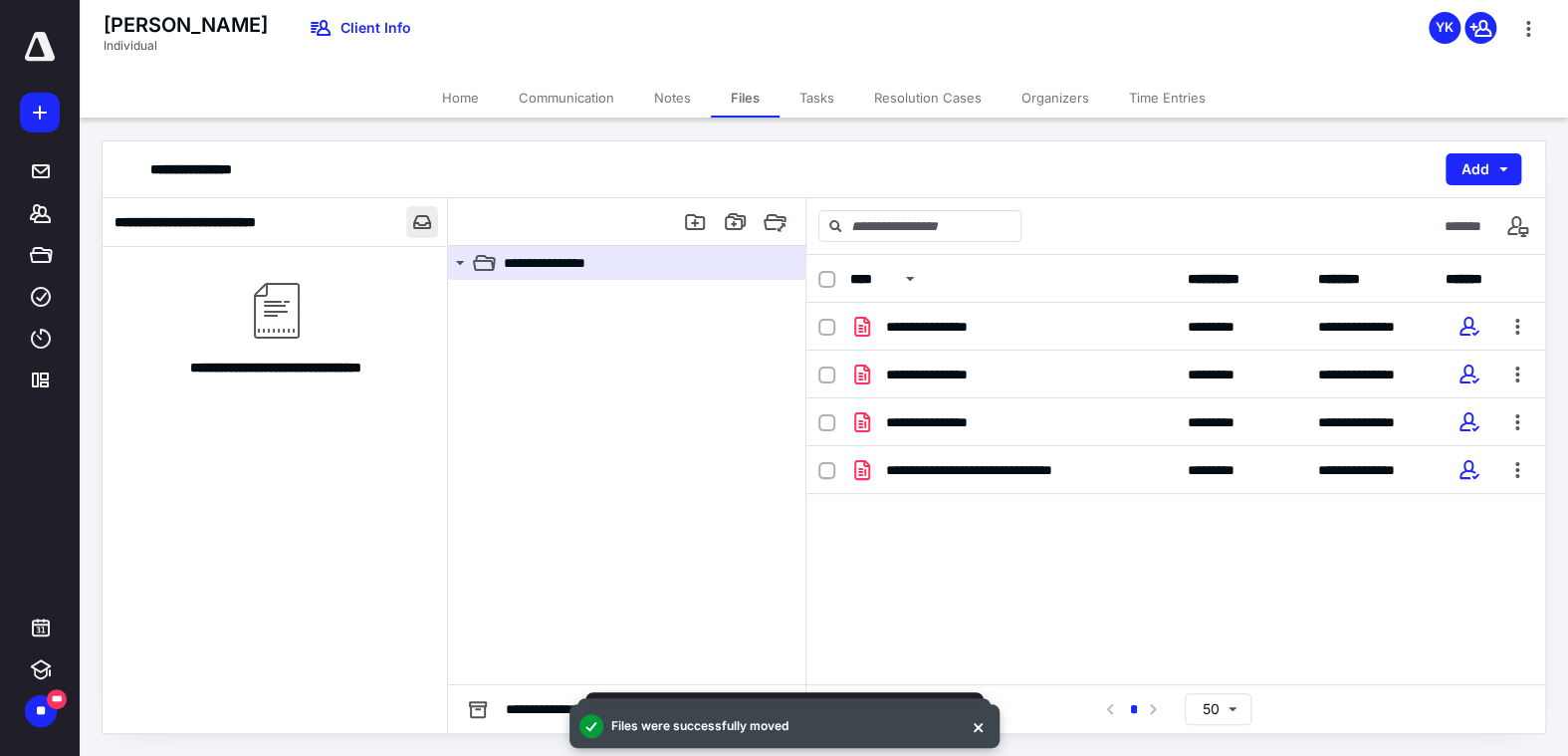 click at bounding box center (422, 222) 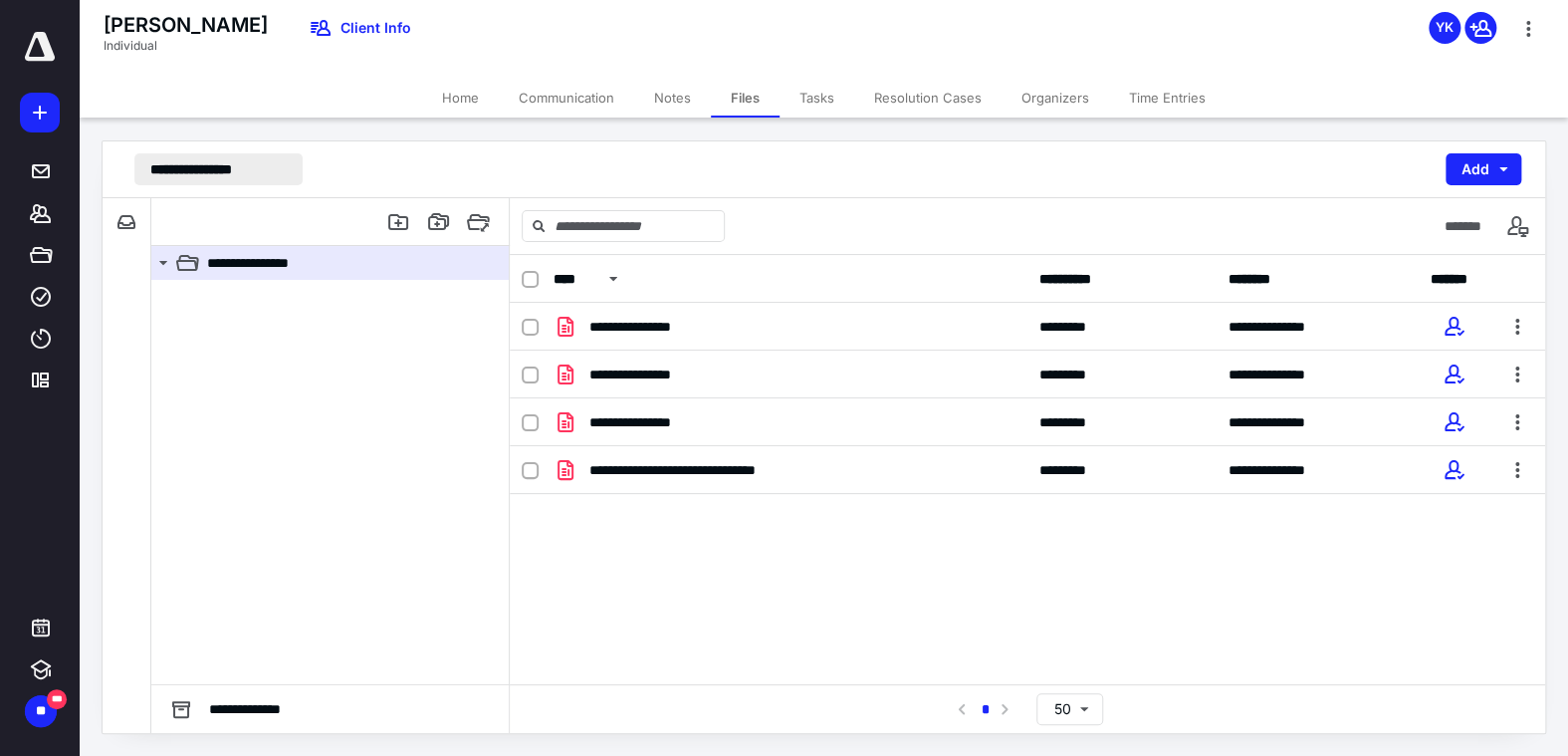click on "*******" at bounding box center [41, 213] 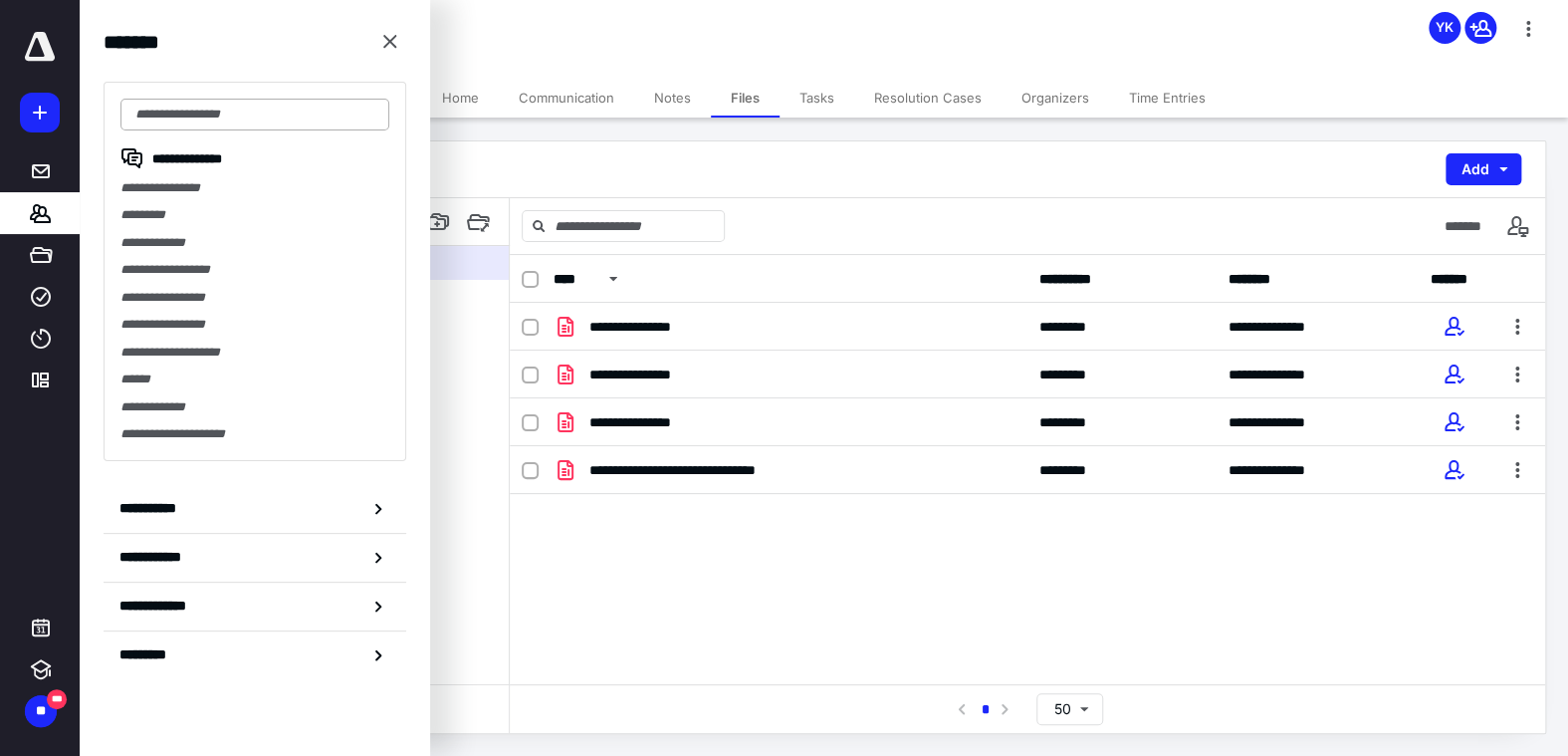 click at bounding box center [255, 115] 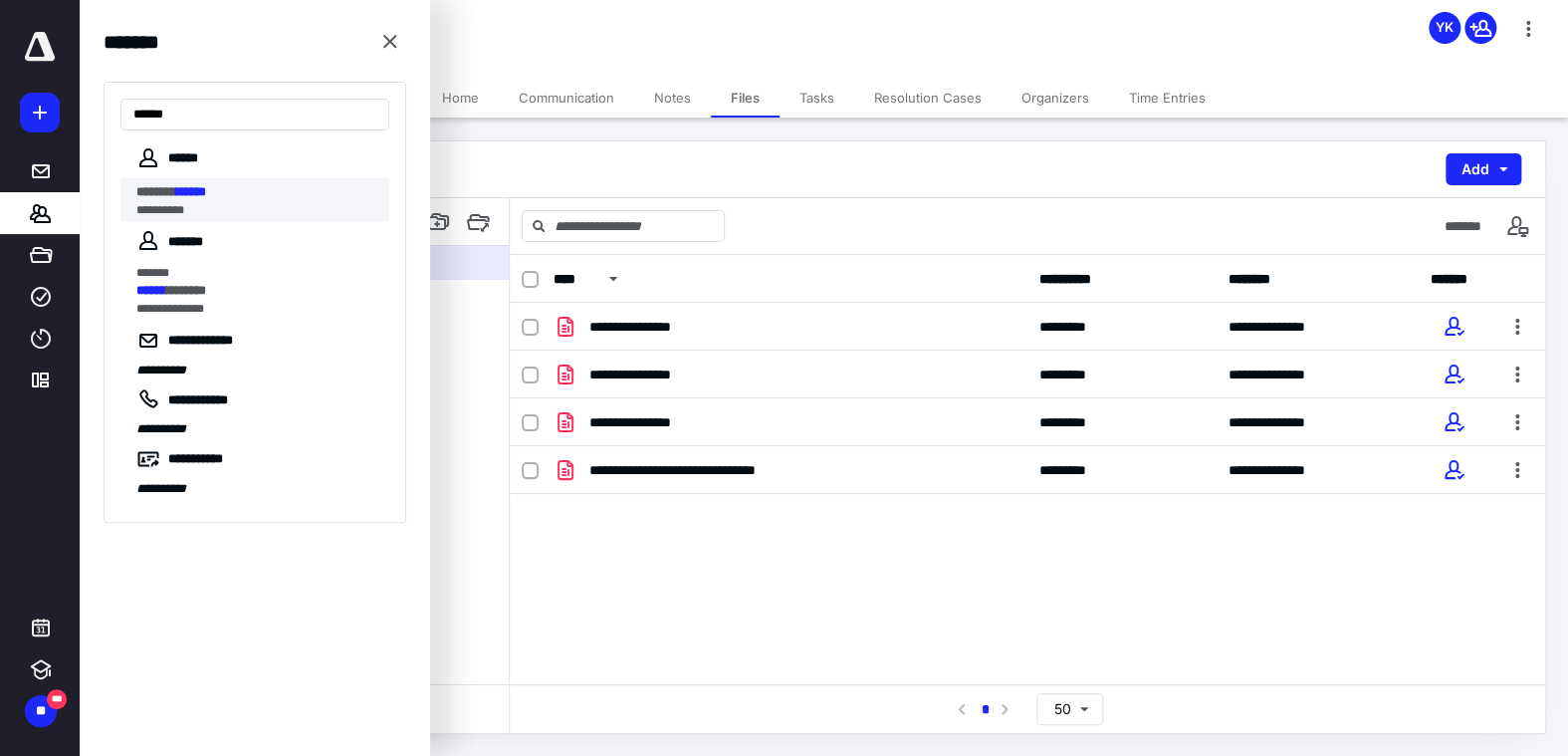 type on "******" 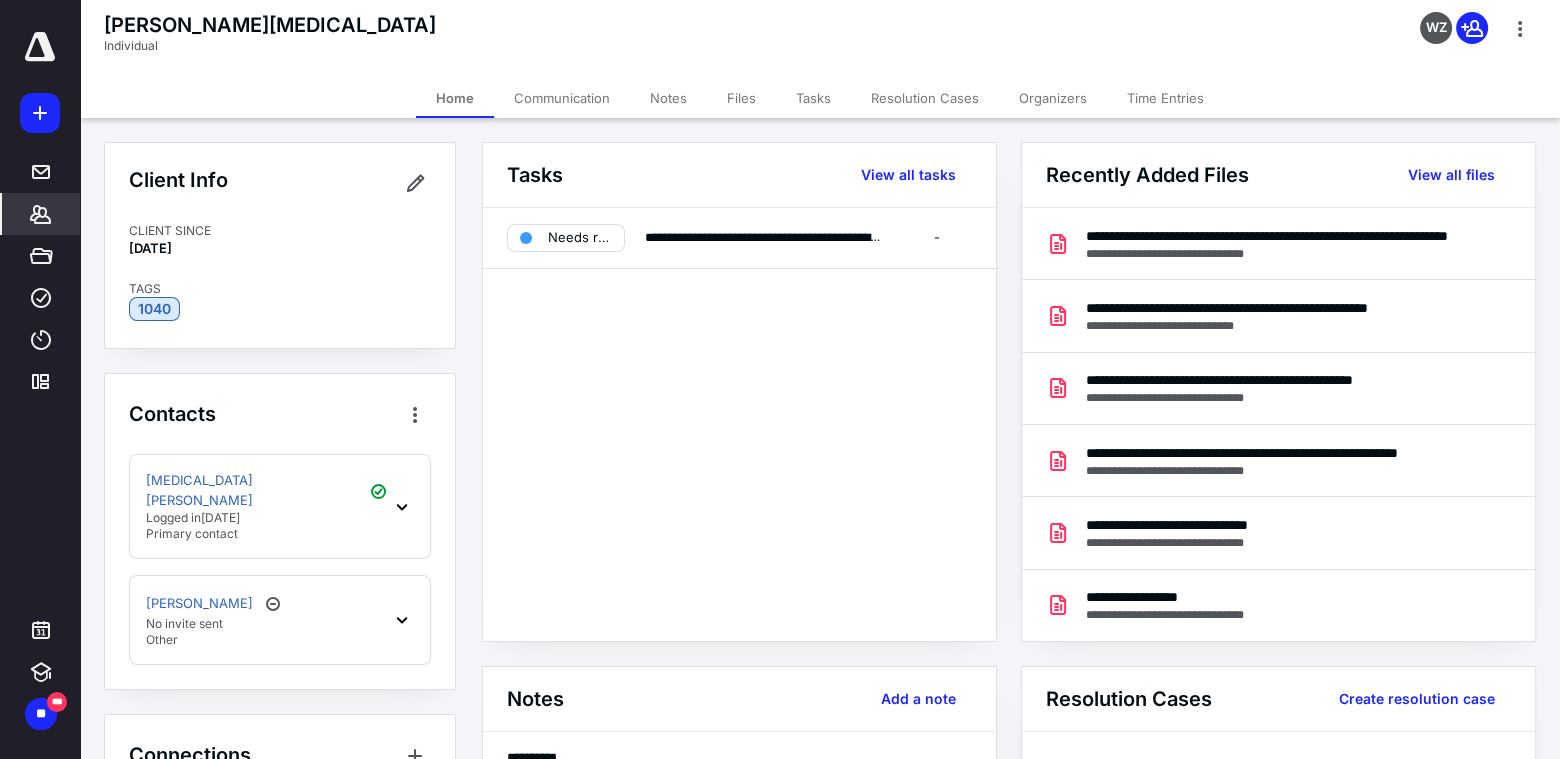 click on "Files" at bounding box center [741, 98] 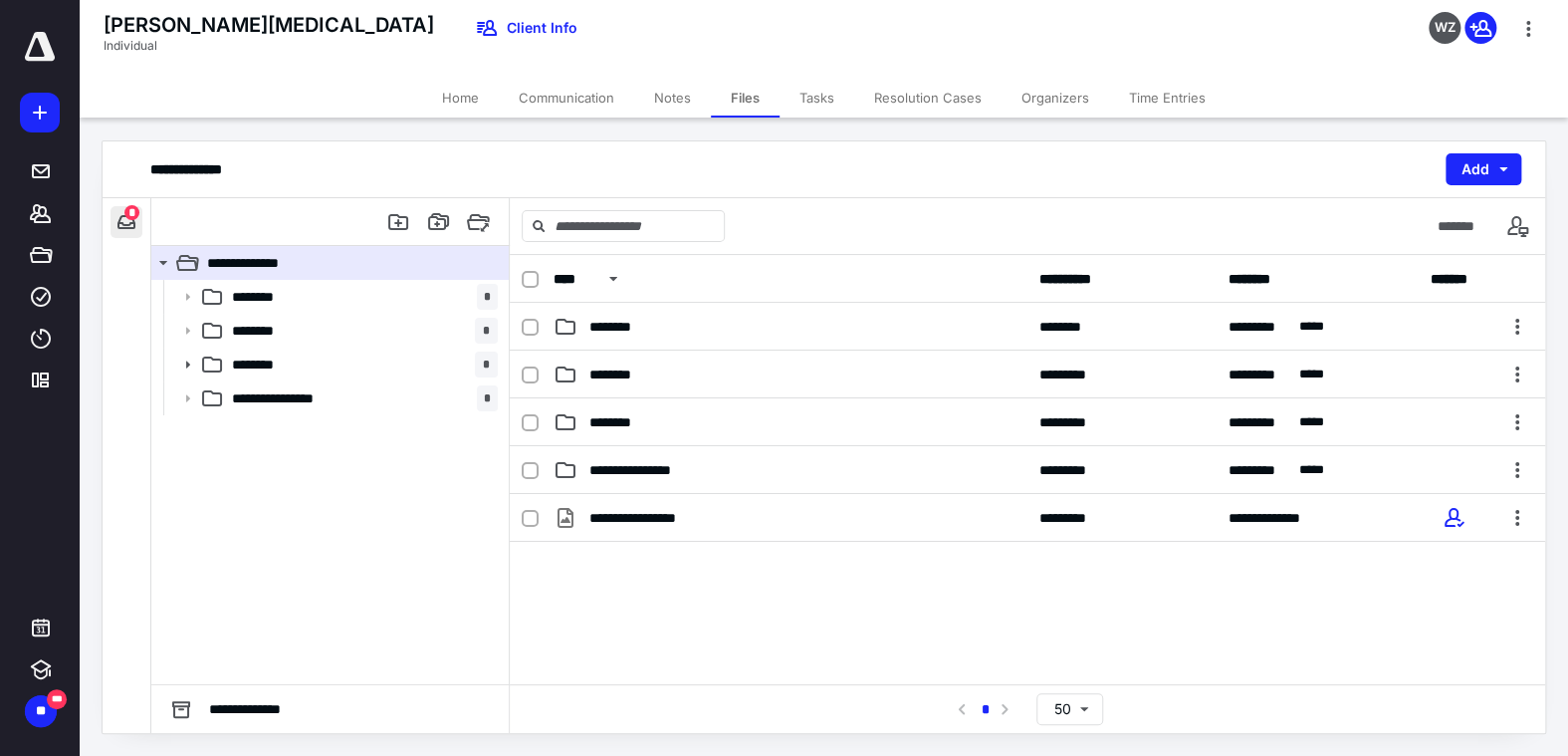 click at bounding box center [126, 222] 